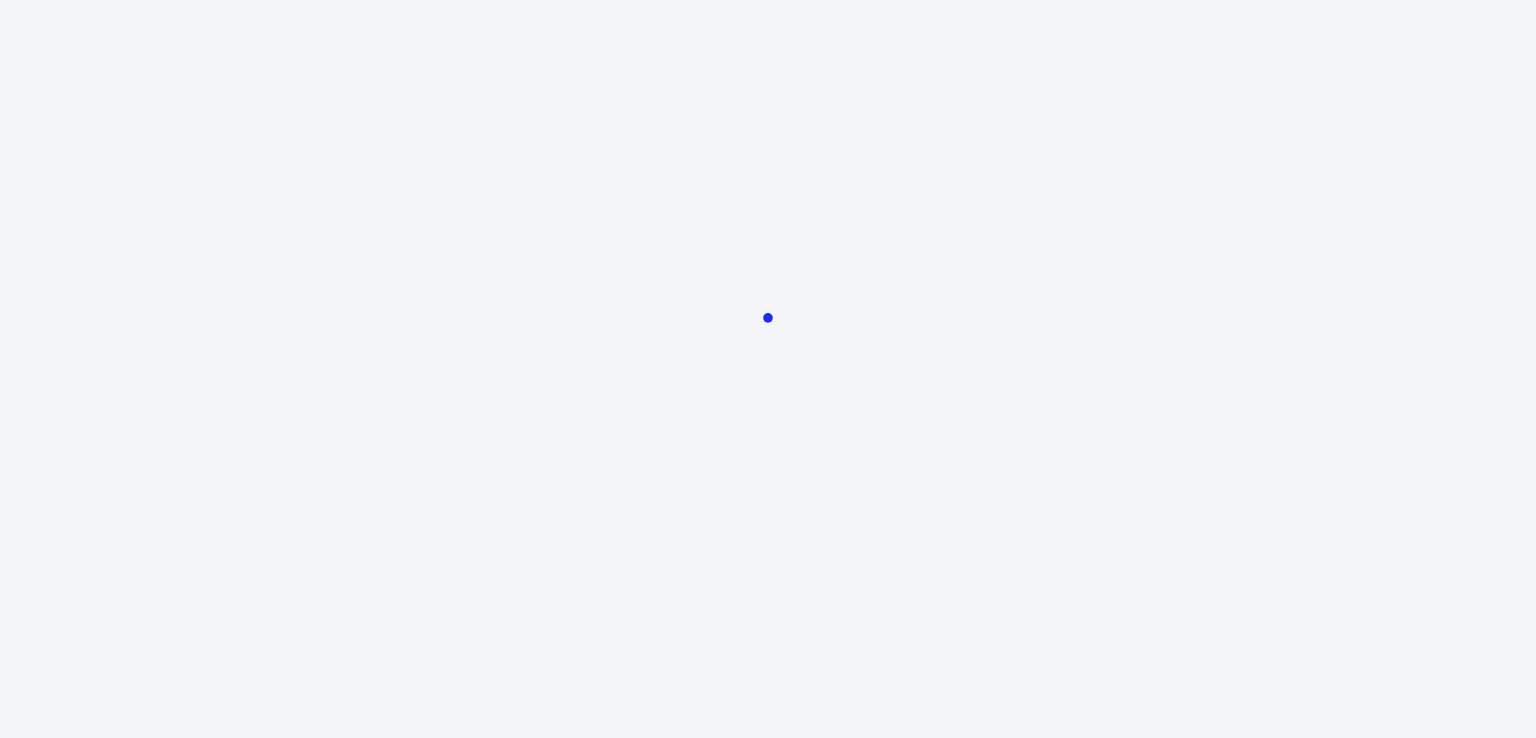 scroll, scrollTop: 0, scrollLeft: 0, axis: both 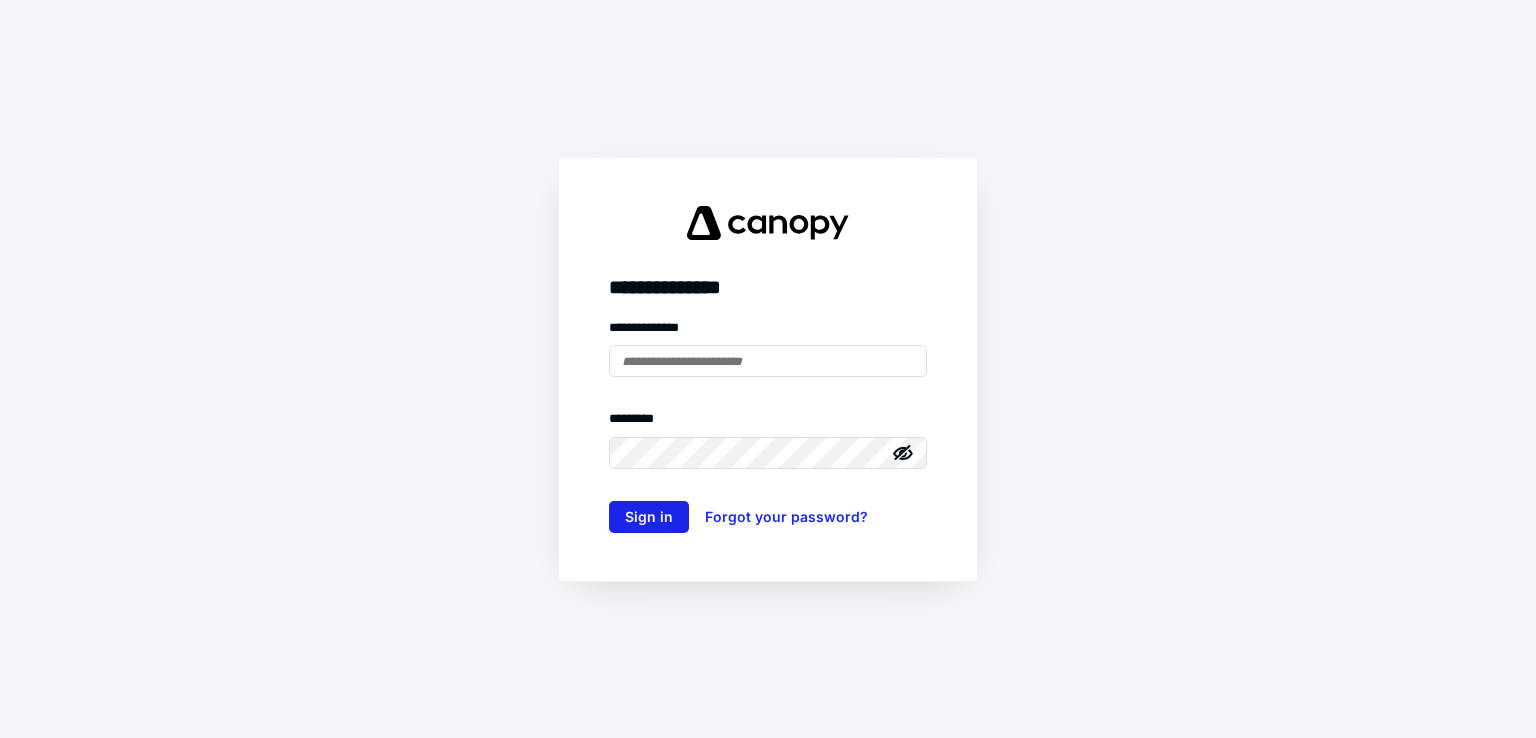 type on "**********" 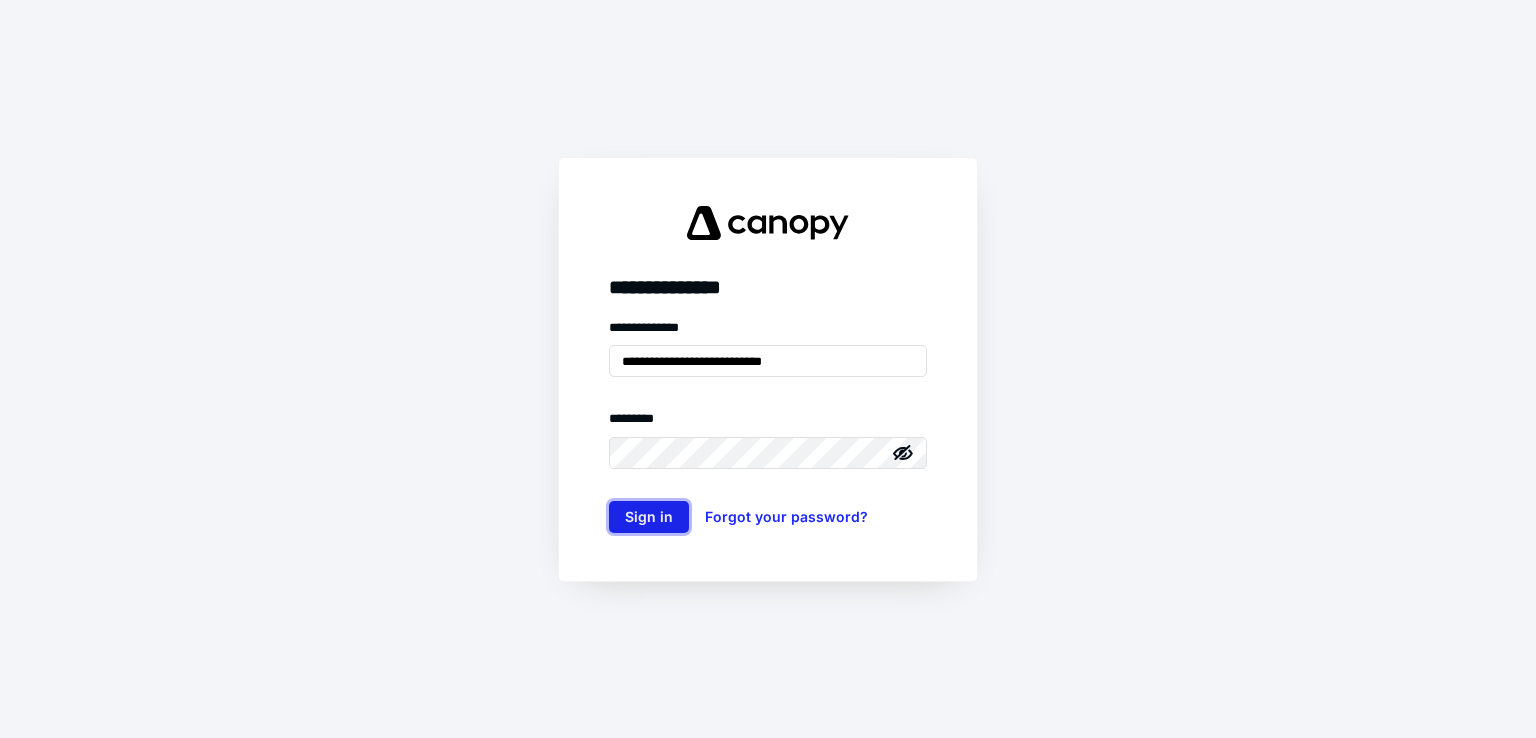 click on "Sign in" at bounding box center (649, 517) 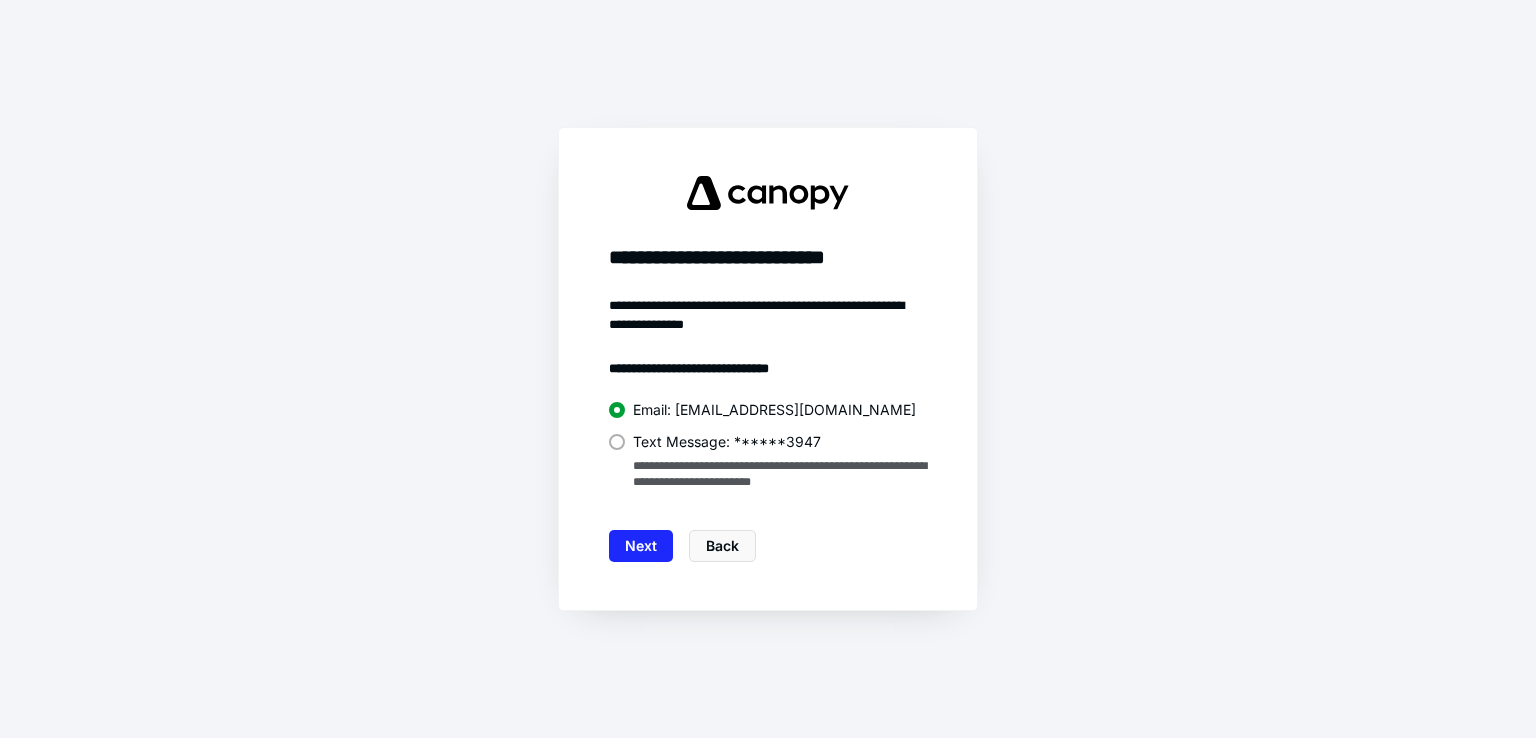 click on "Text Message: ******3947" at bounding box center (727, 442) 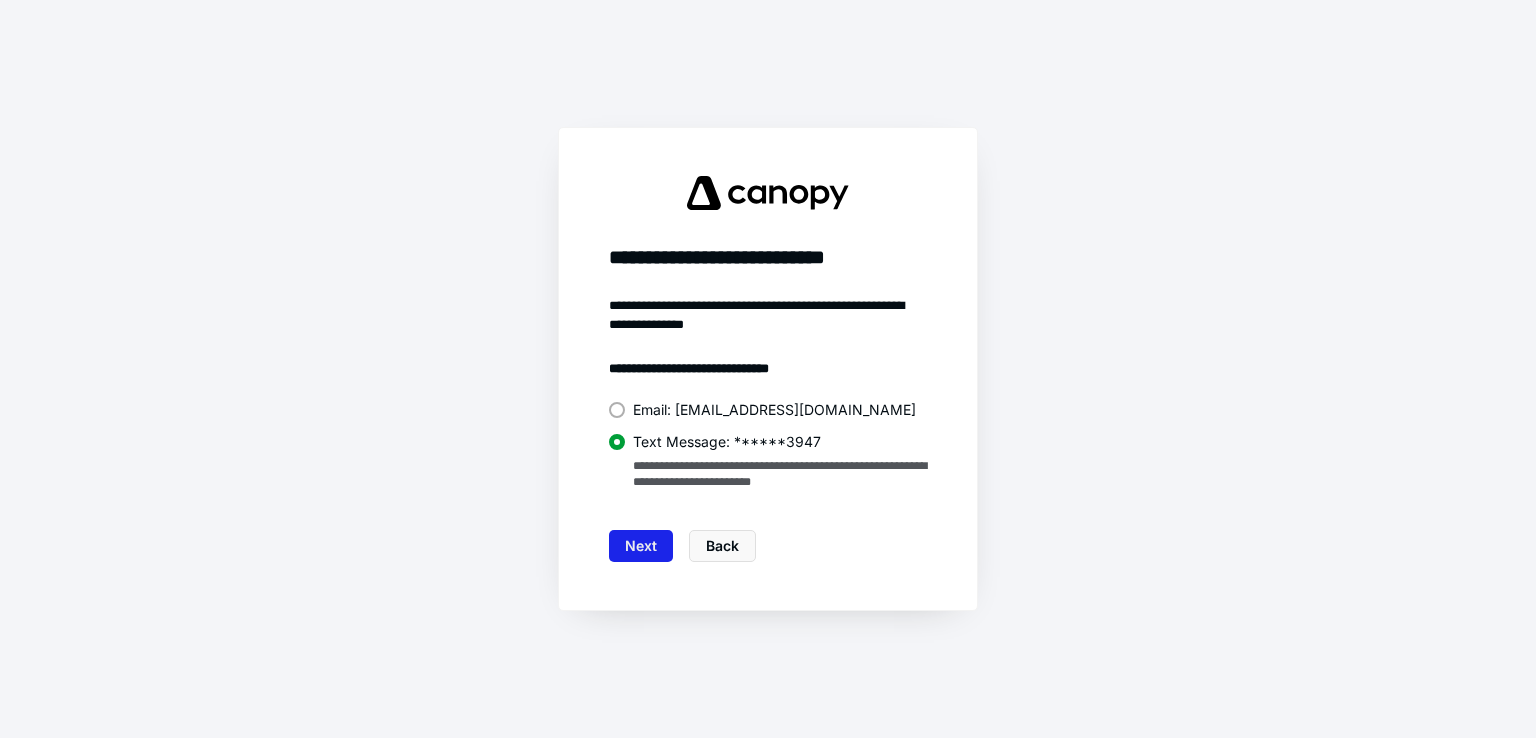 click on "Next" at bounding box center [641, 546] 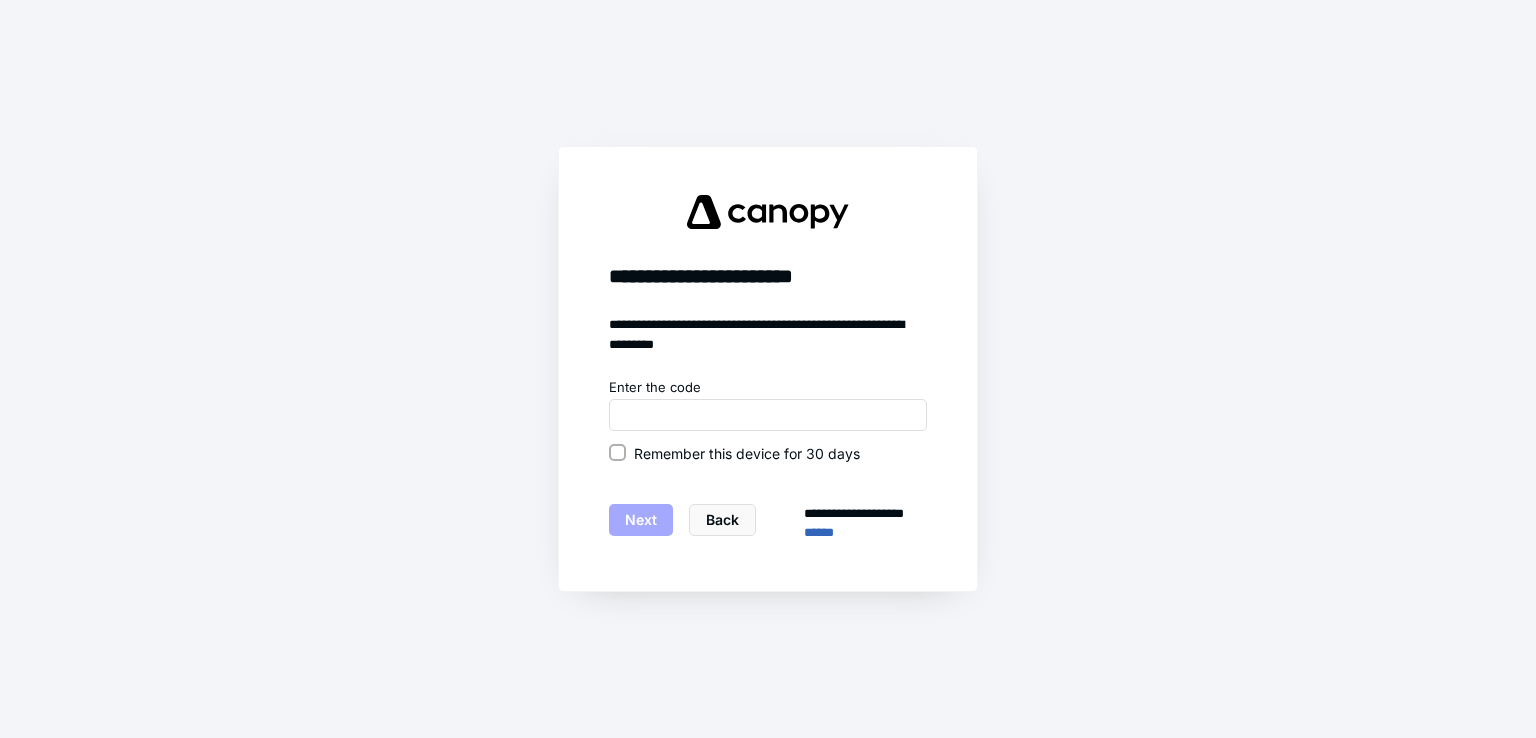 click on "Remember this device for 30 days" at bounding box center [747, 453] 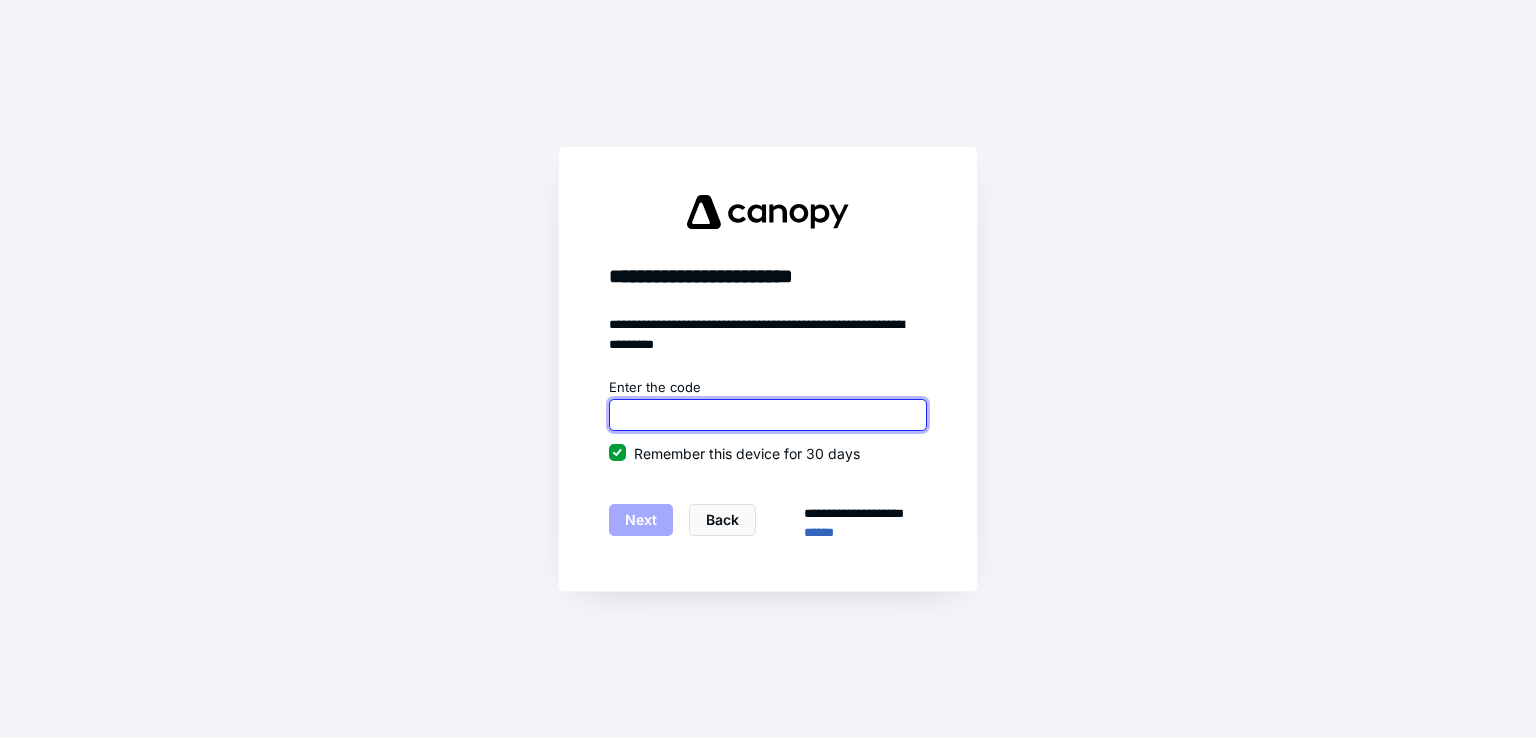 click at bounding box center (768, 415) 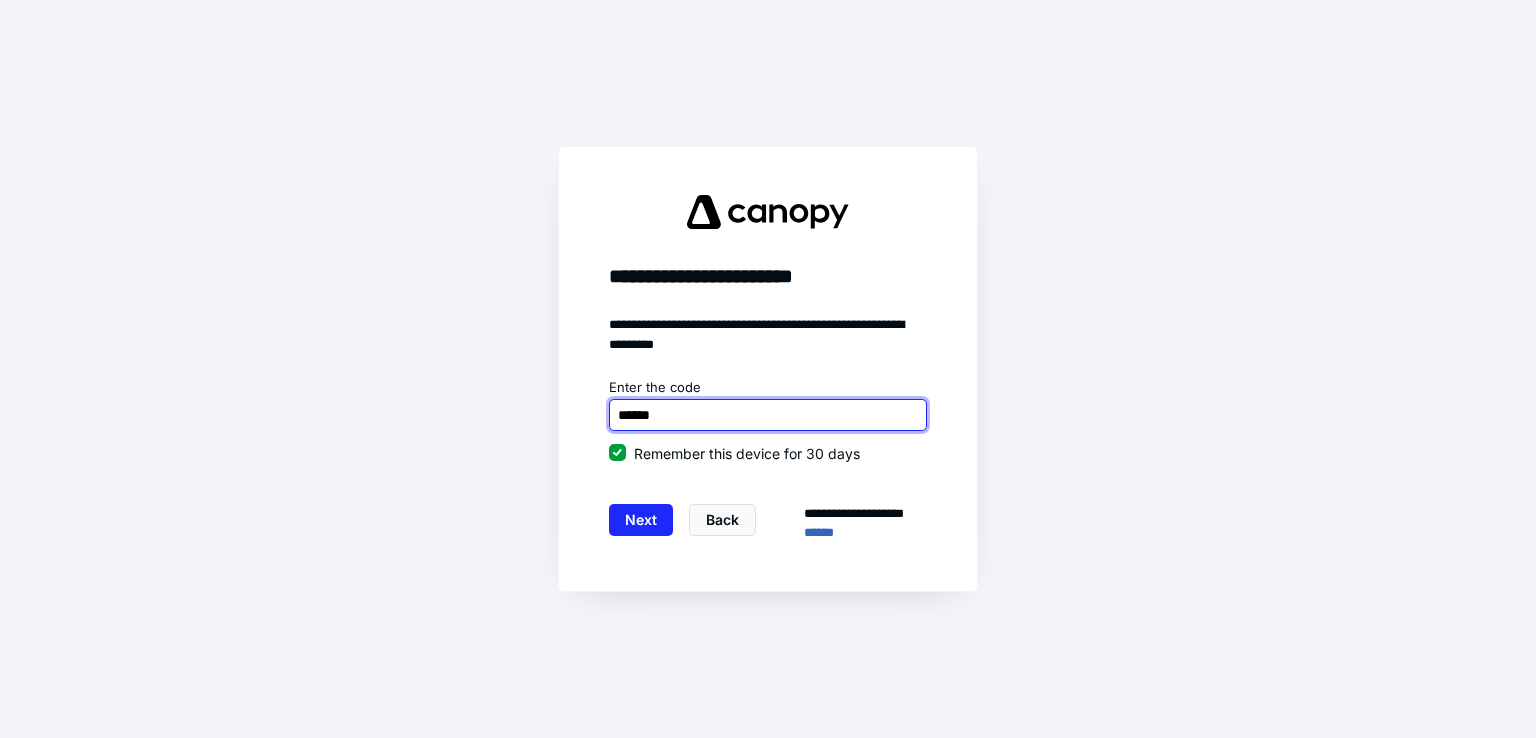 type on "******" 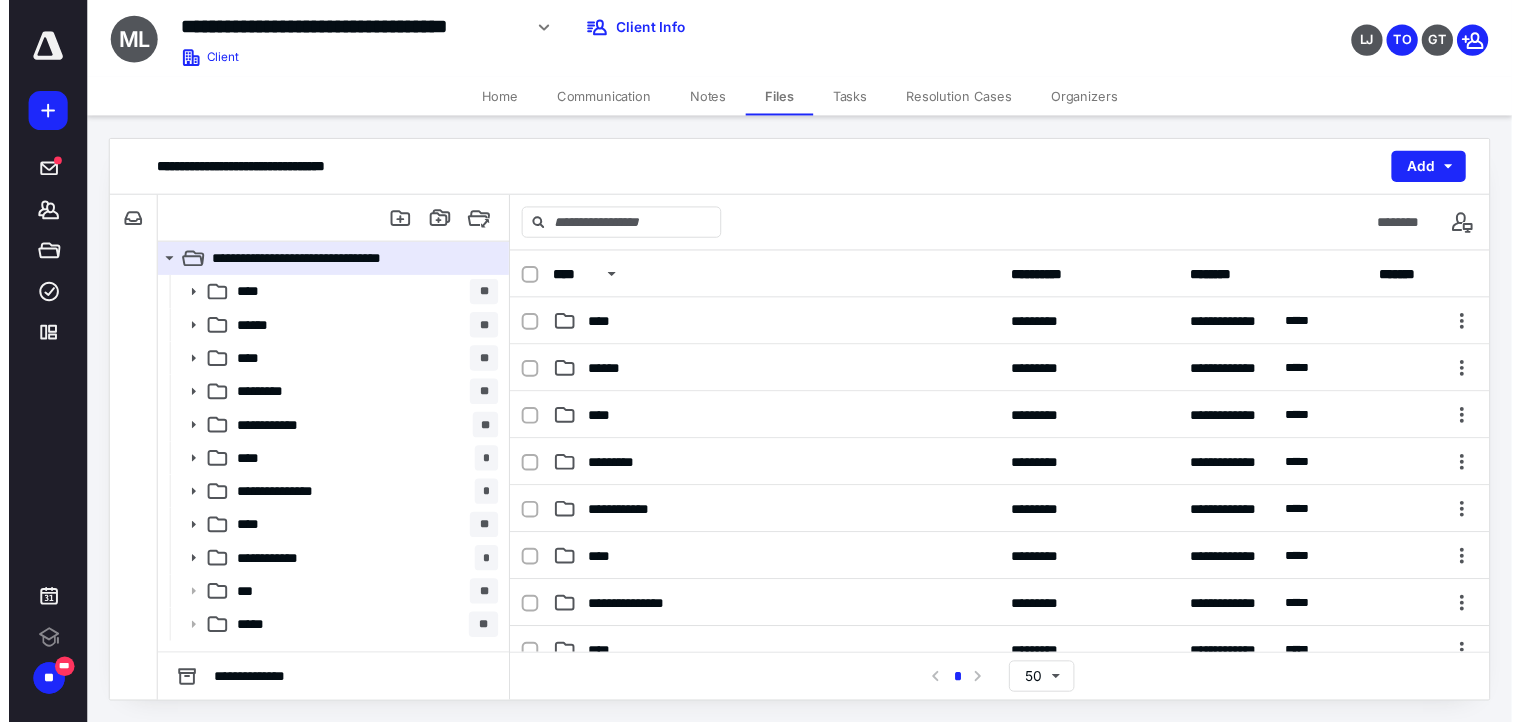 scroll, scrollTop: 0, scrollLeft: 0, axis: both 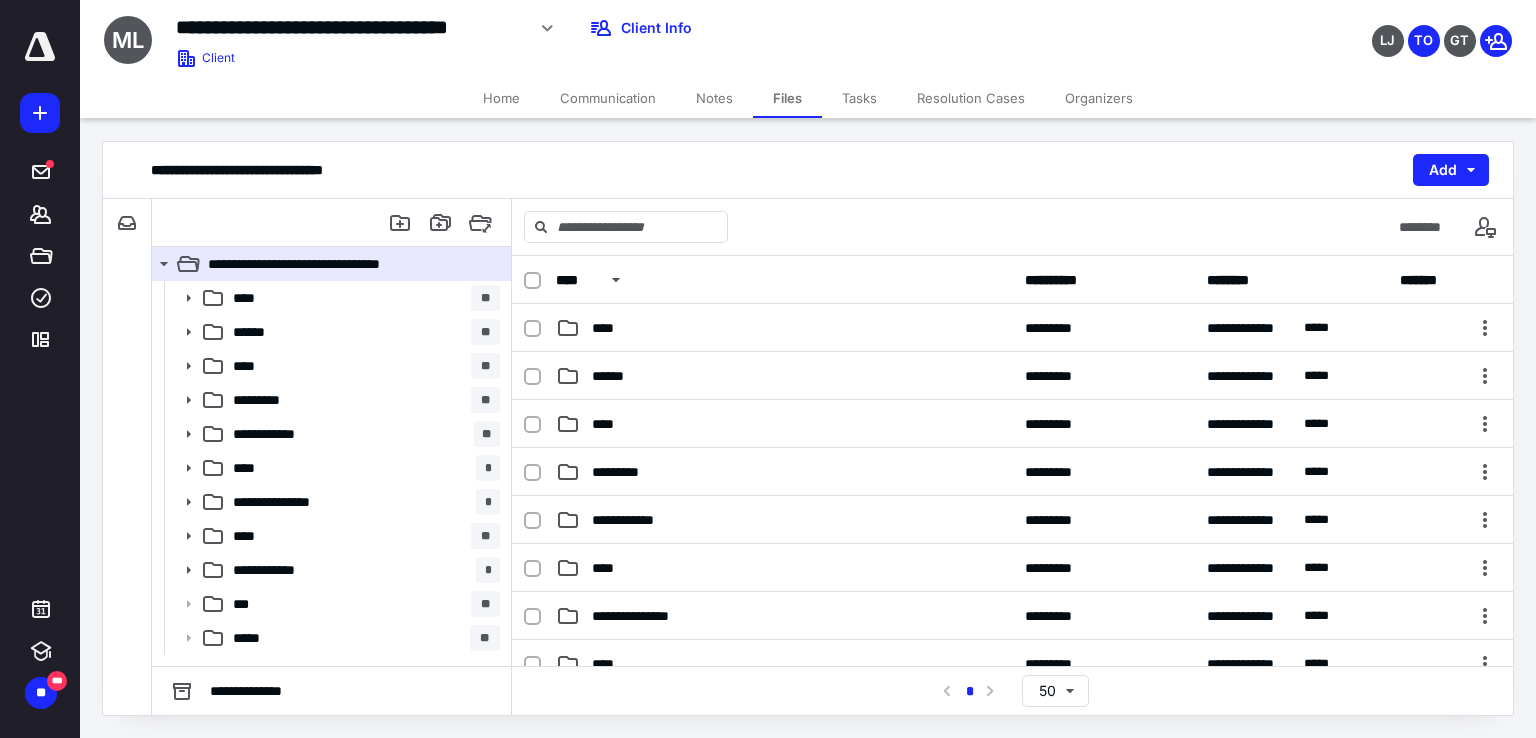 click on "Home" at bounding box center [501, 98] 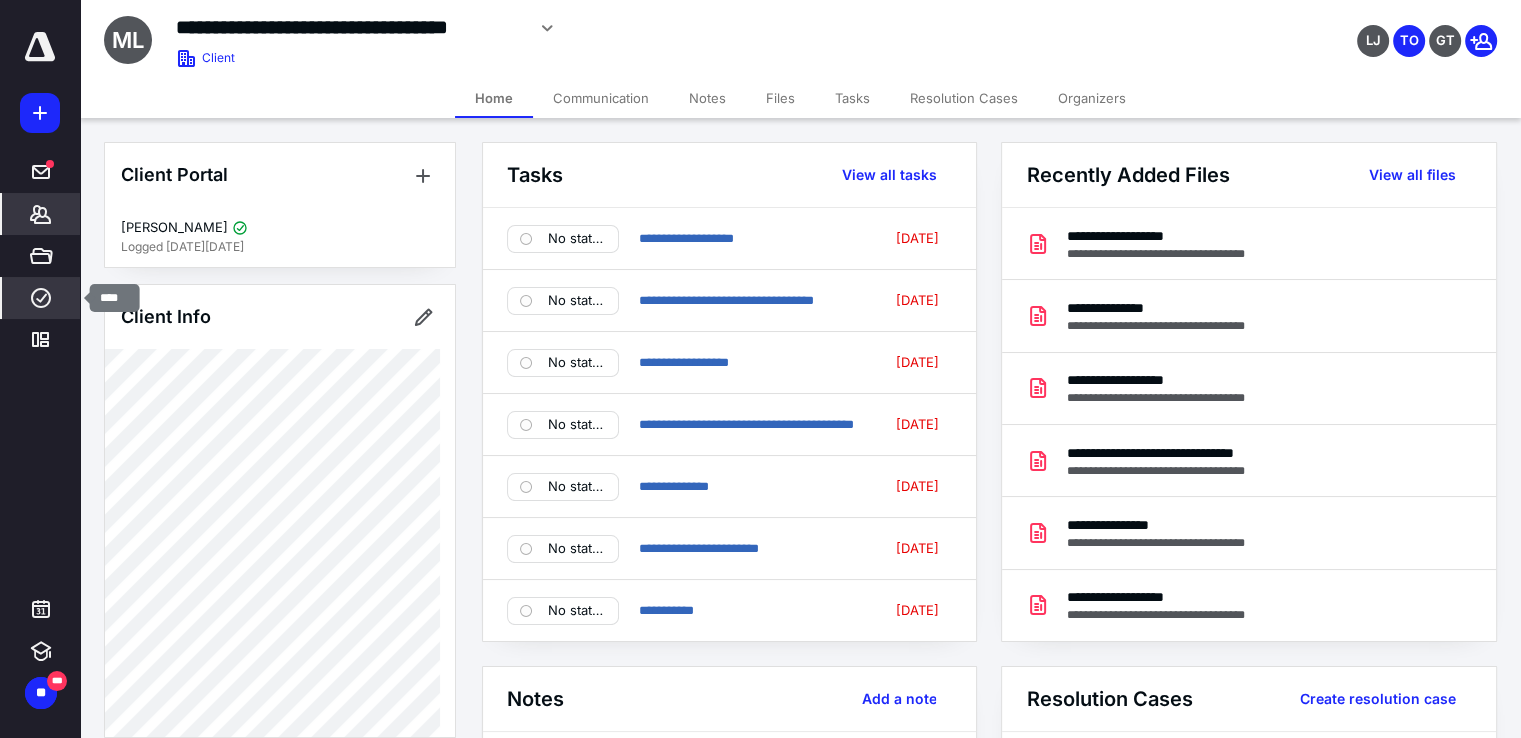 click 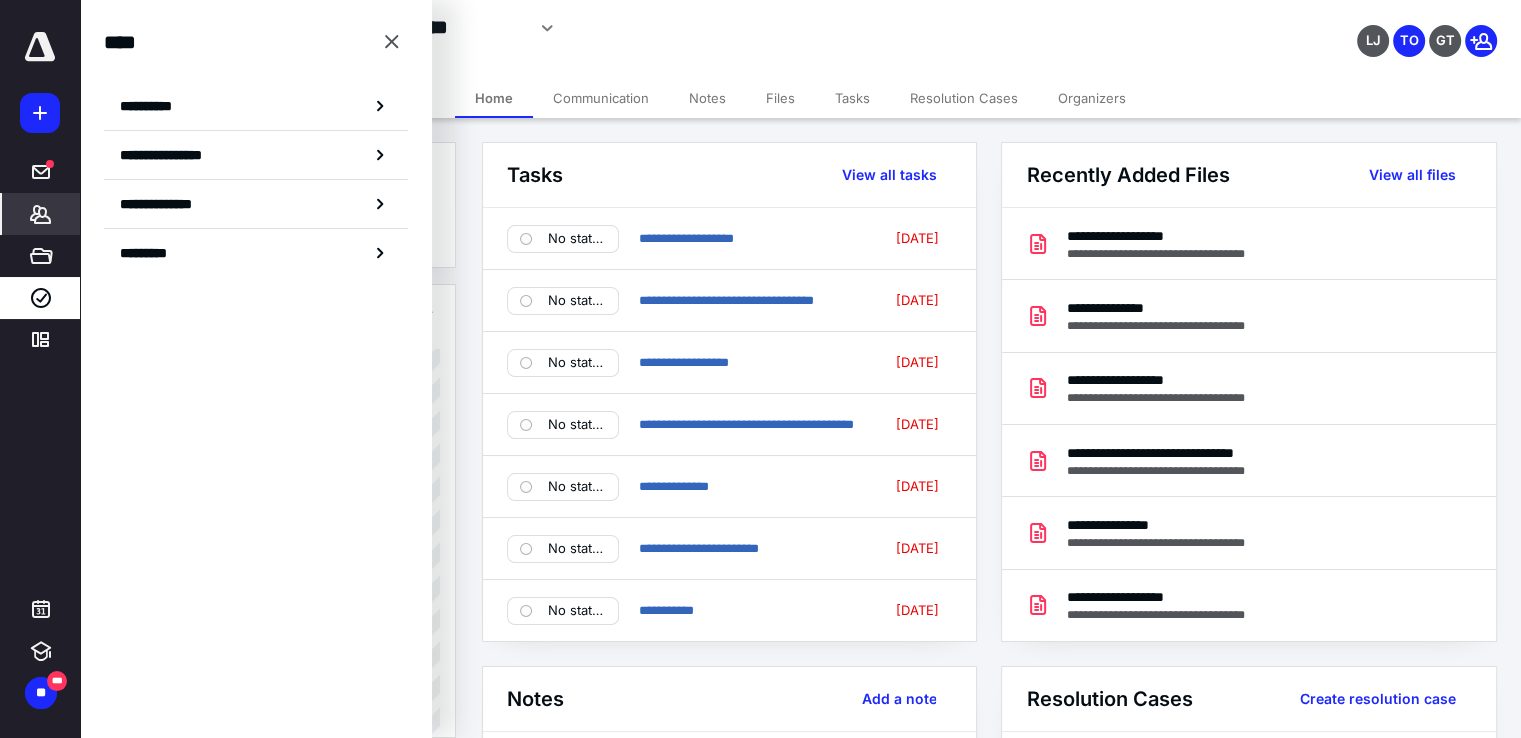 click on "**********" at bounding box center [256, 106] 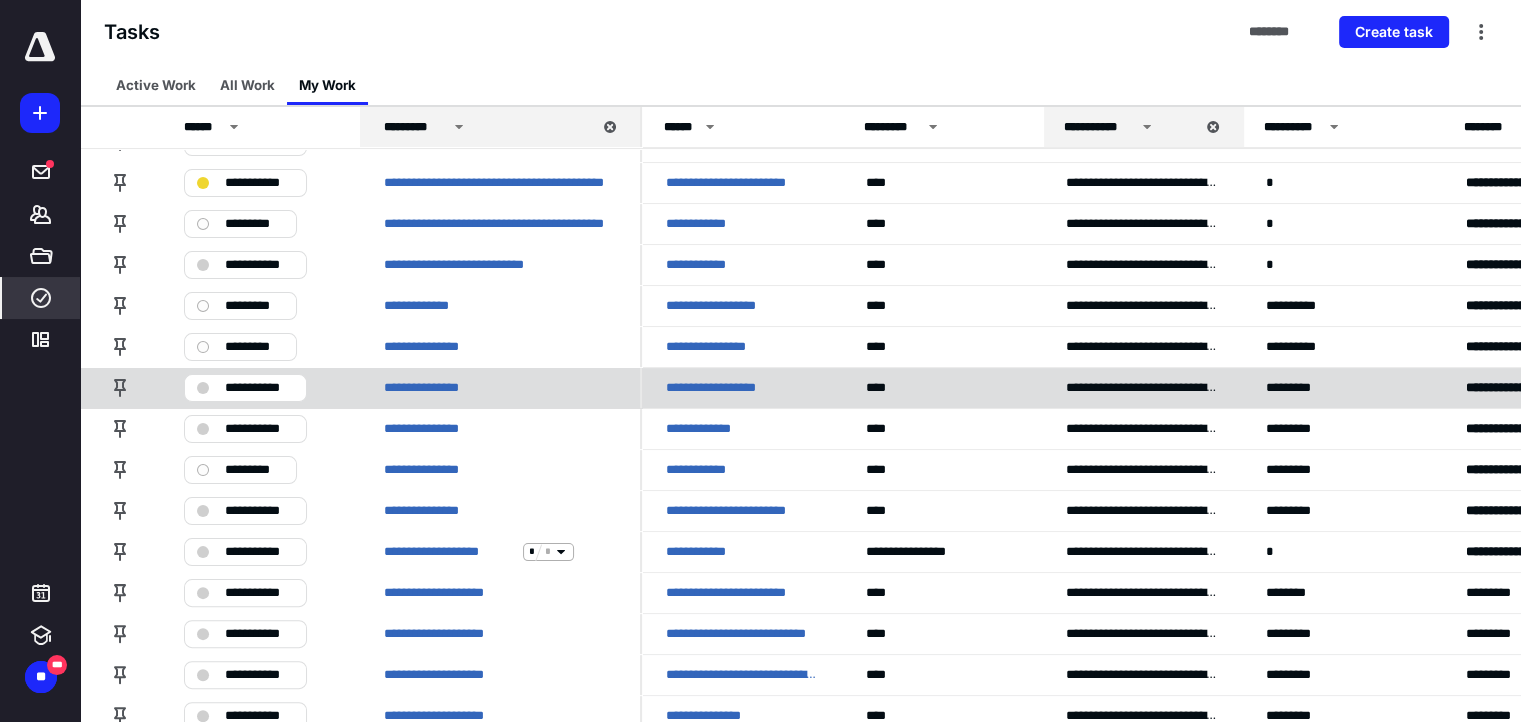 scroll, scrollTop: 500, scrollLeft: 0, axis: vertical 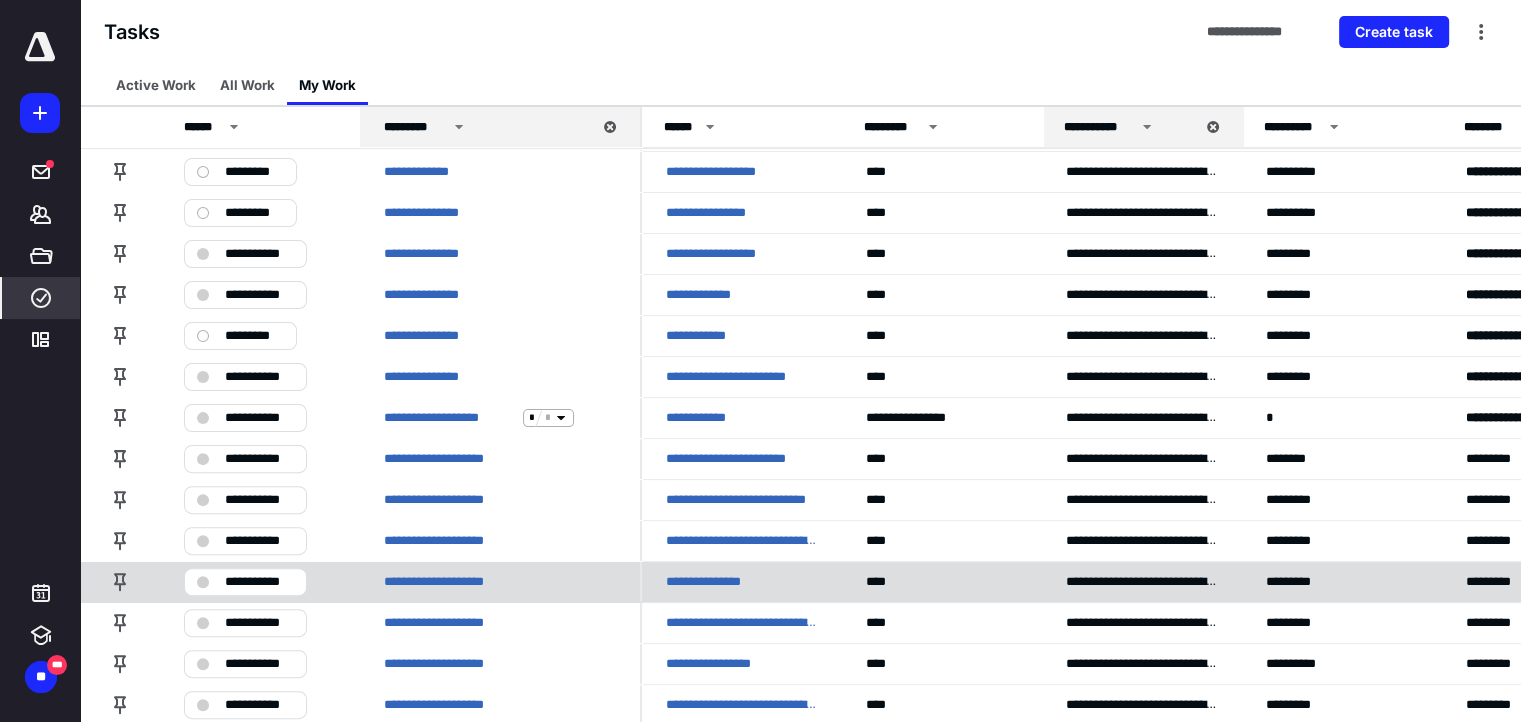 click on "**********" at bounding box center [259, 582] 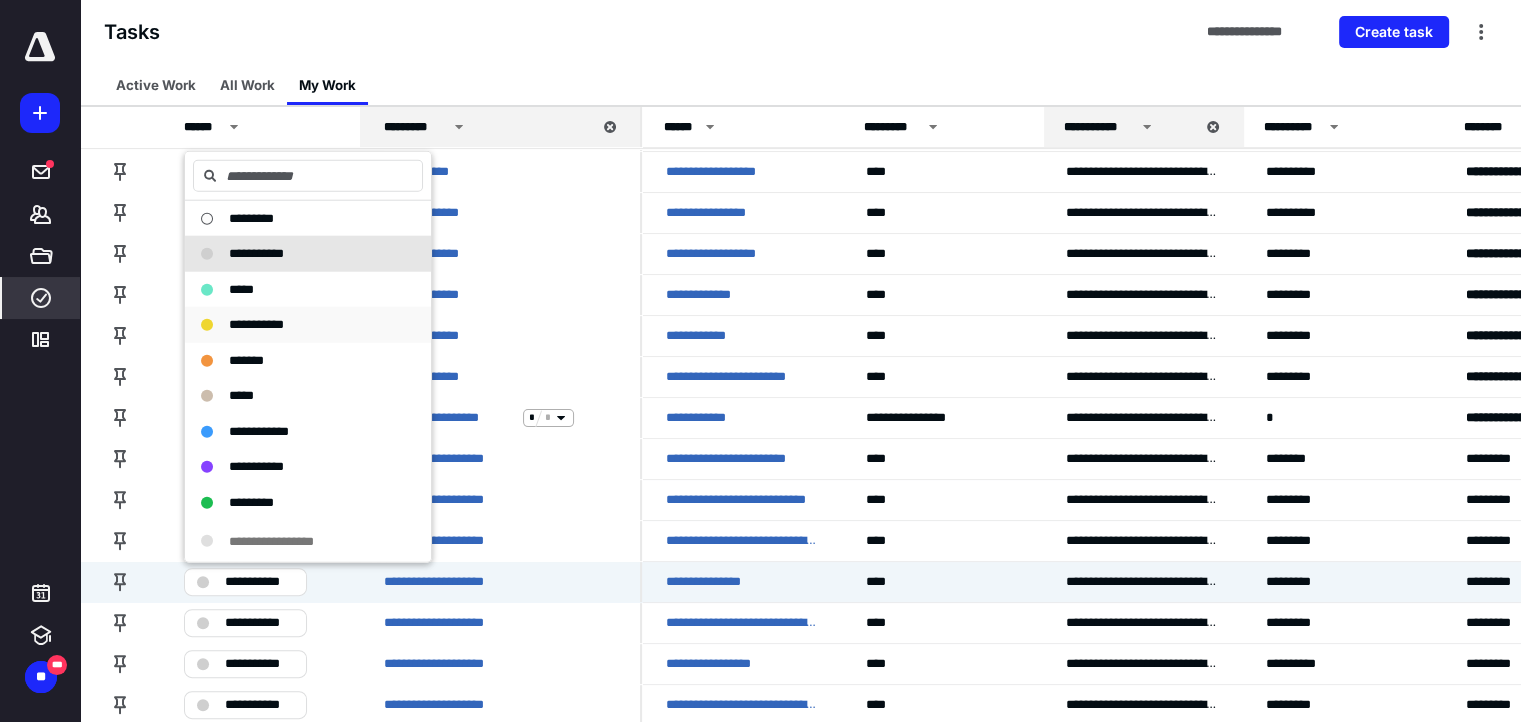 click on "**********" at bounding box center (296, 325) 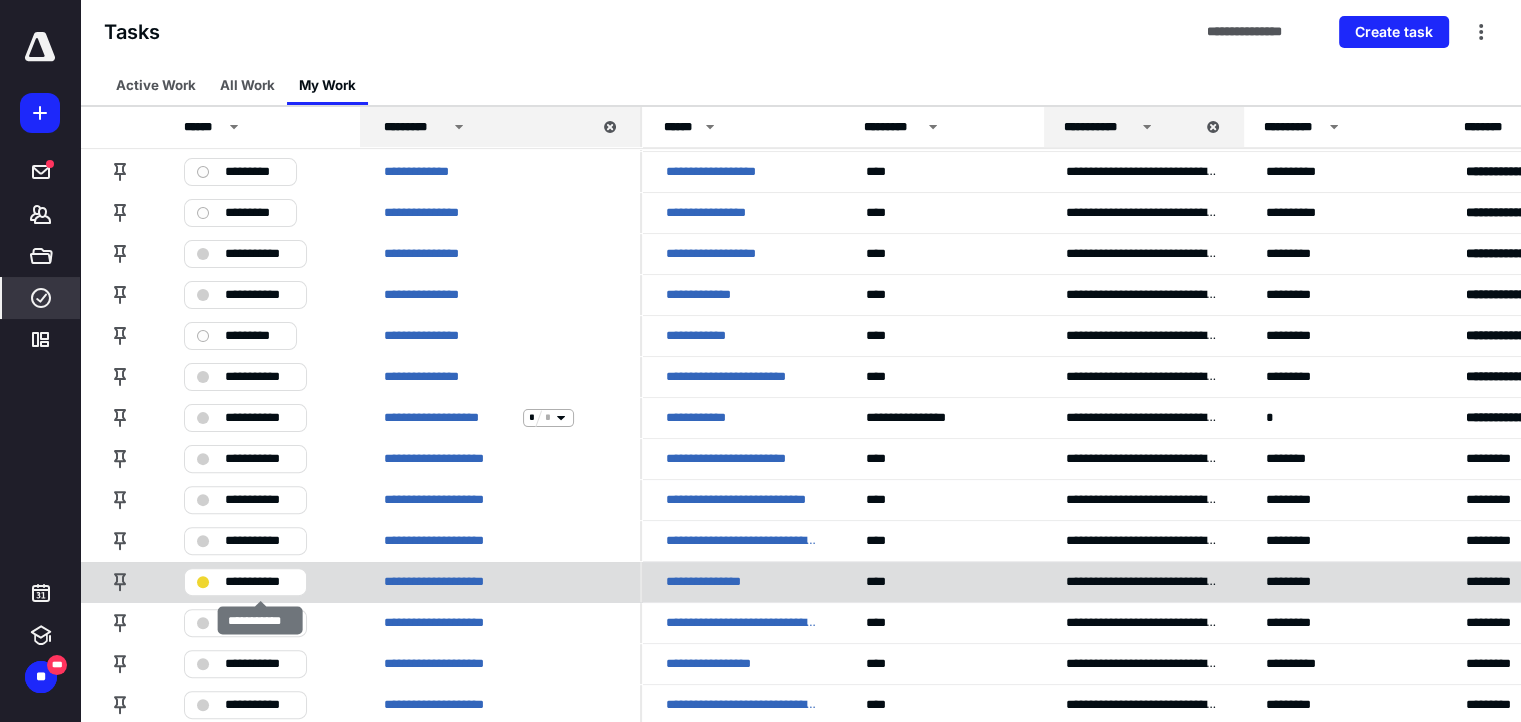 click on "**********" at bounding box center (259, 582) 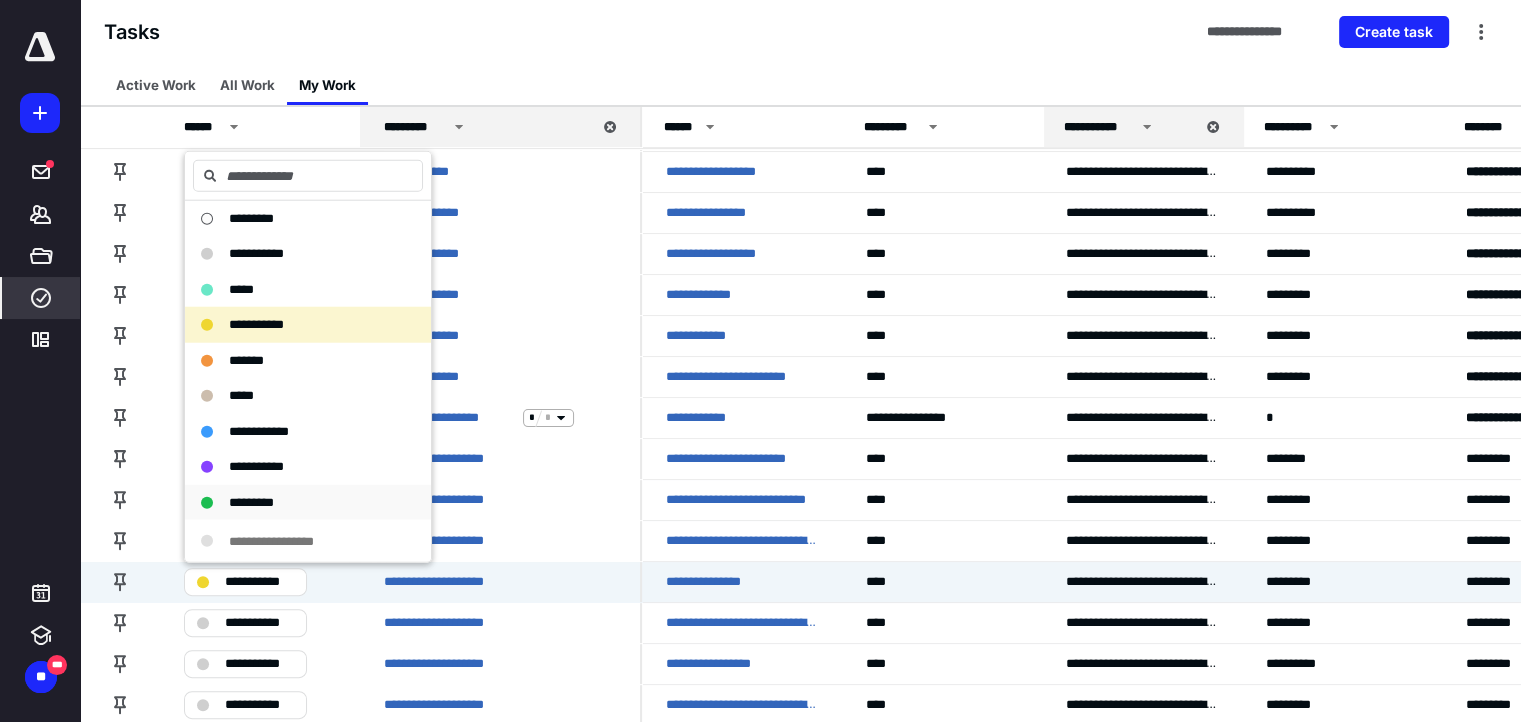 click on "*********" at bounding box center [296, 502] 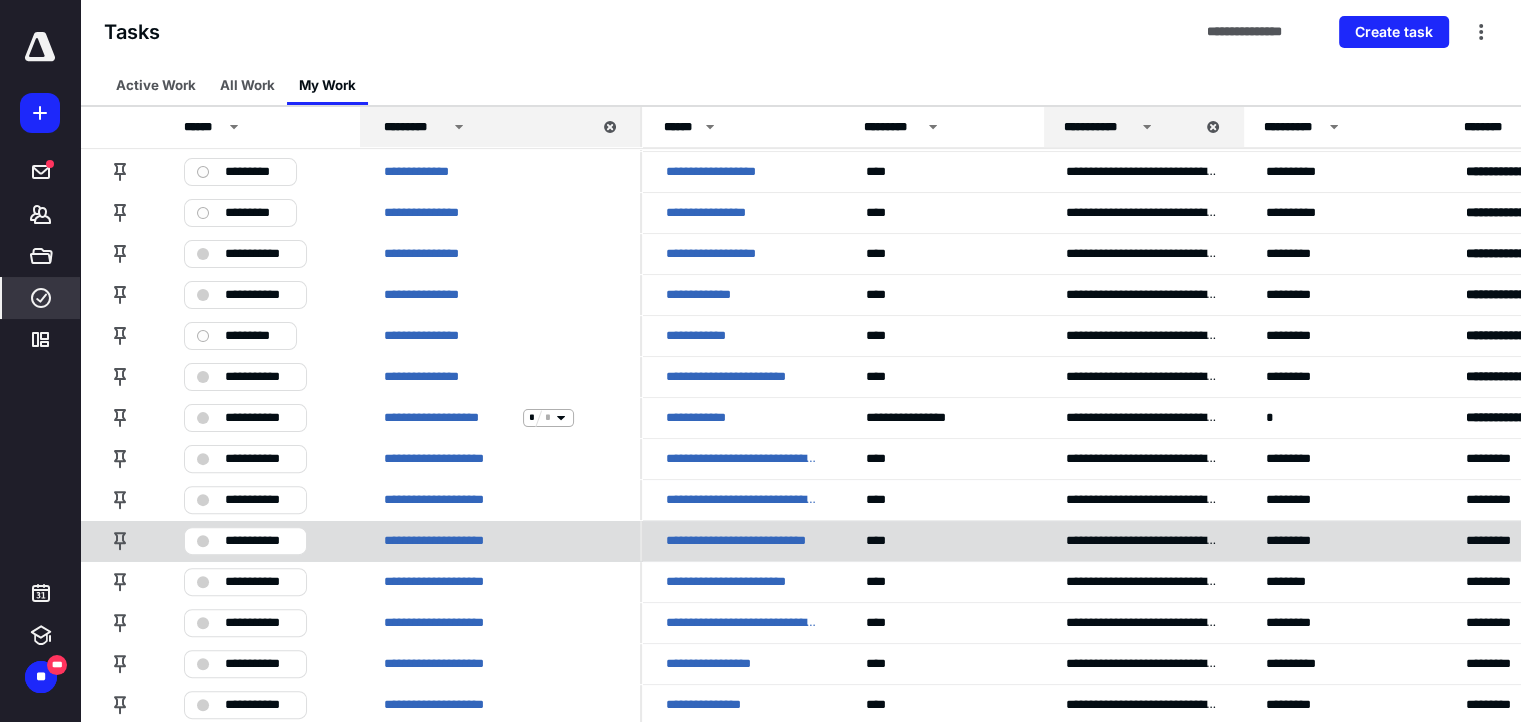click on "**********" at bounding box center [259, 541] 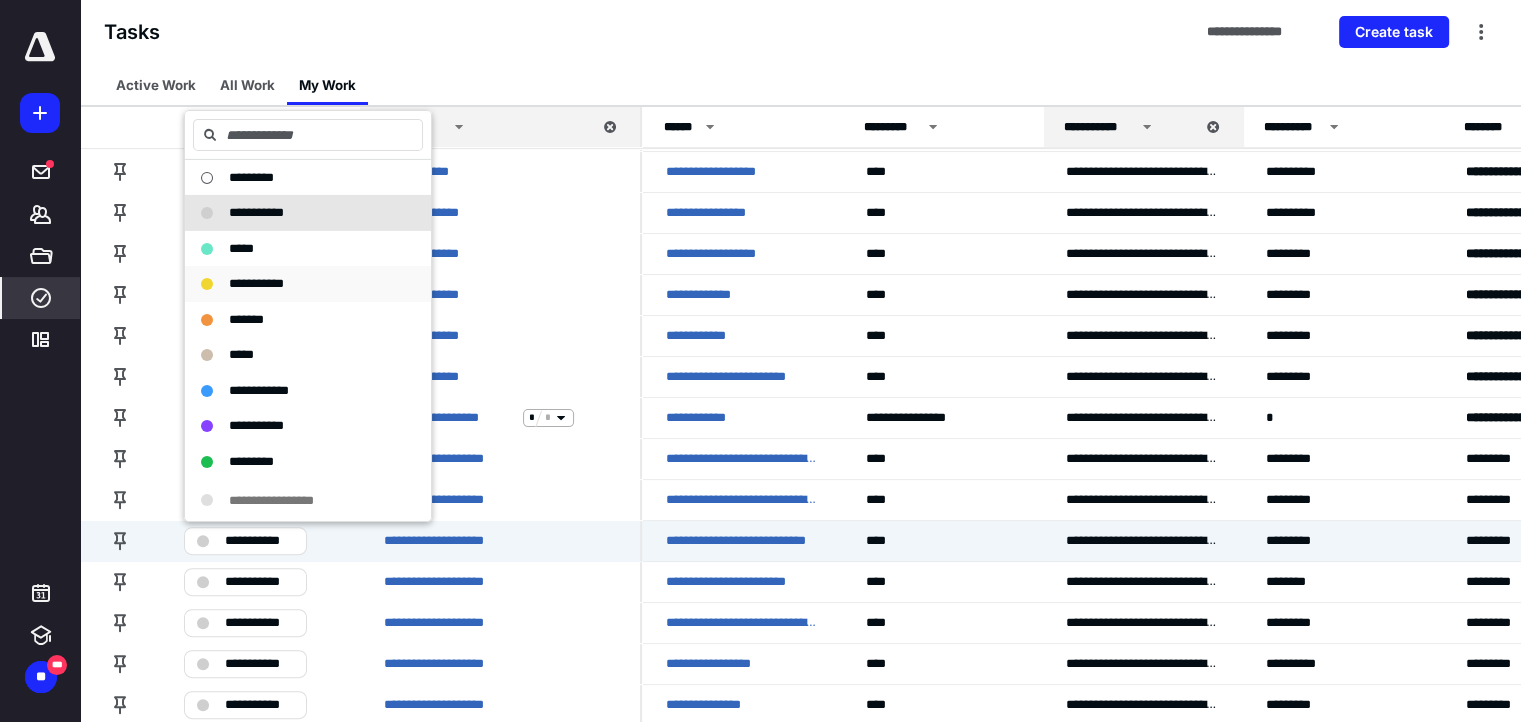 click on "**********" at bounding box center [256, 283] 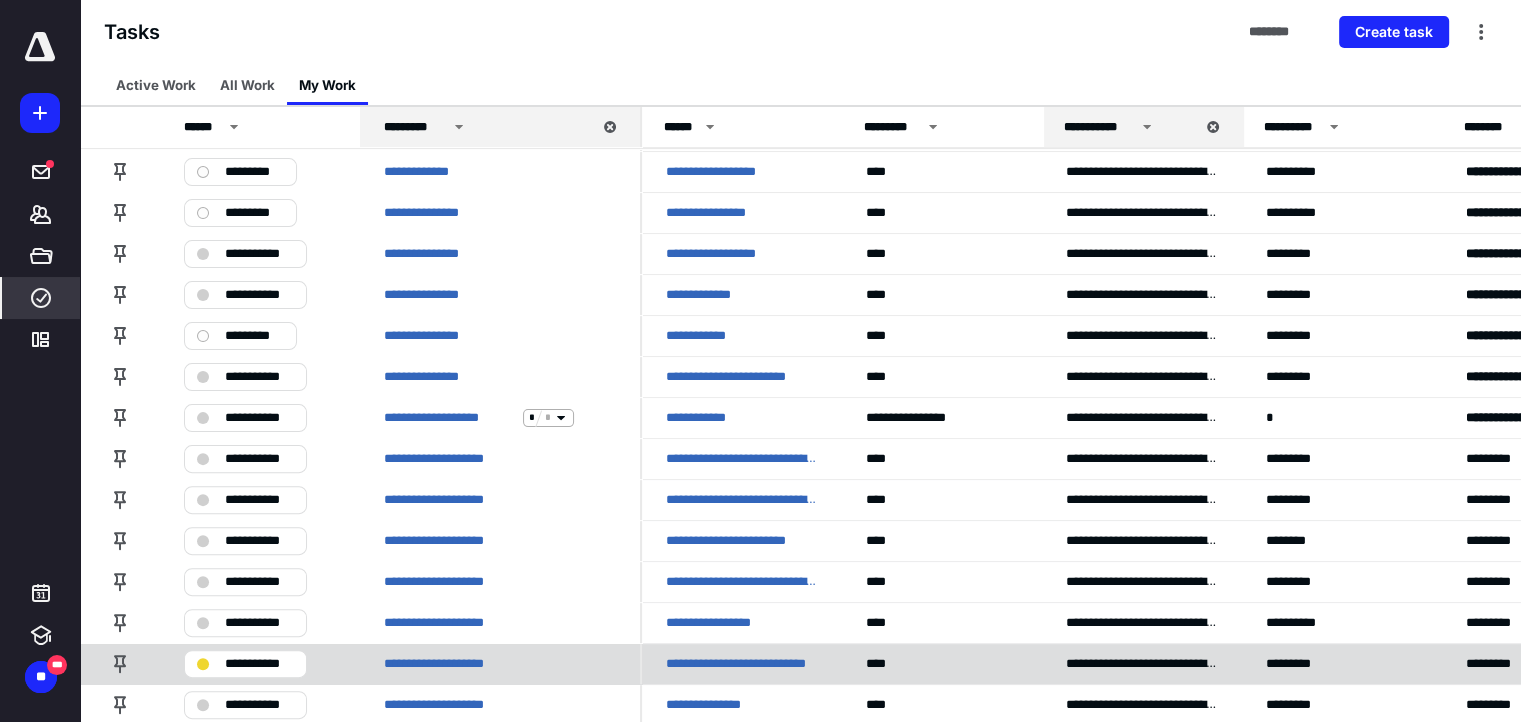 click on "**********" at bounding box center (259, 664) 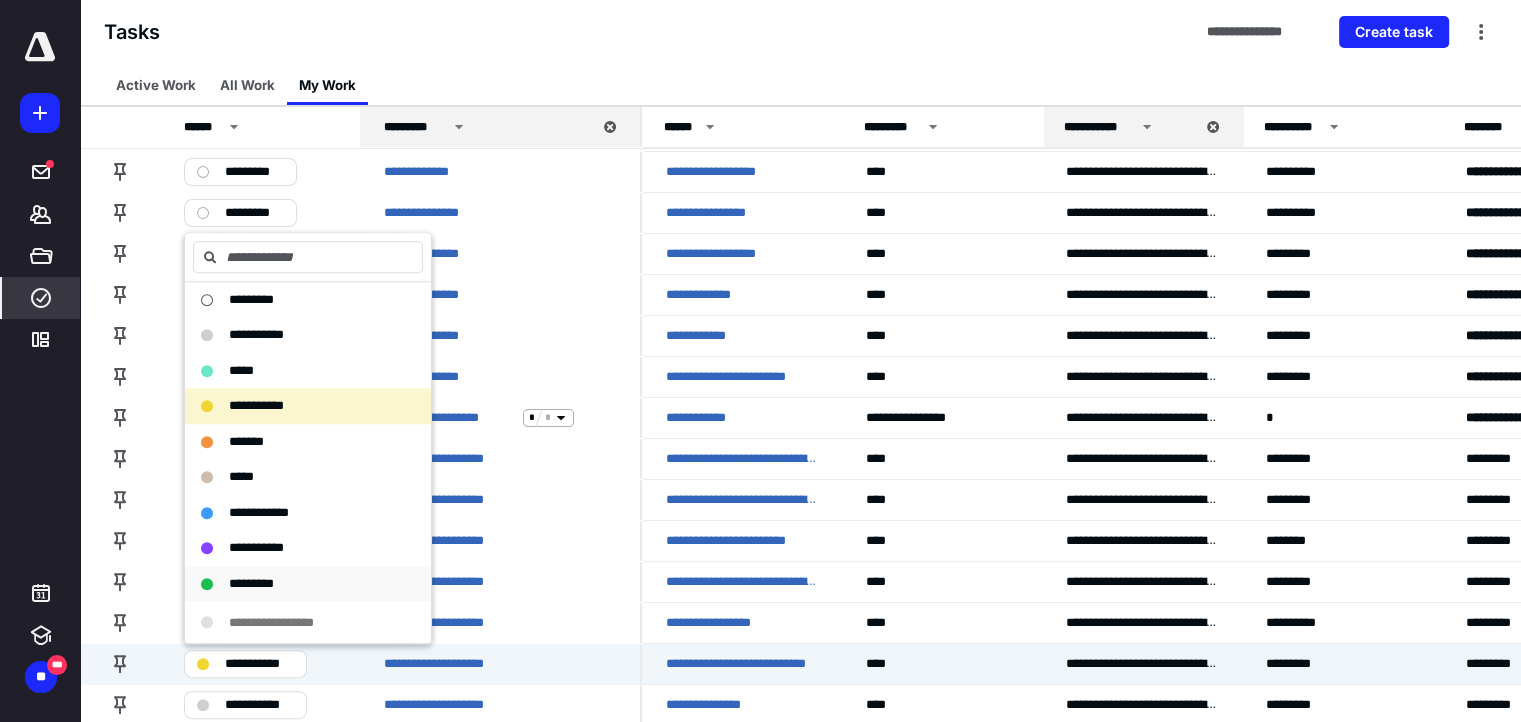 click on "*********" at bounding box center (296, 584) 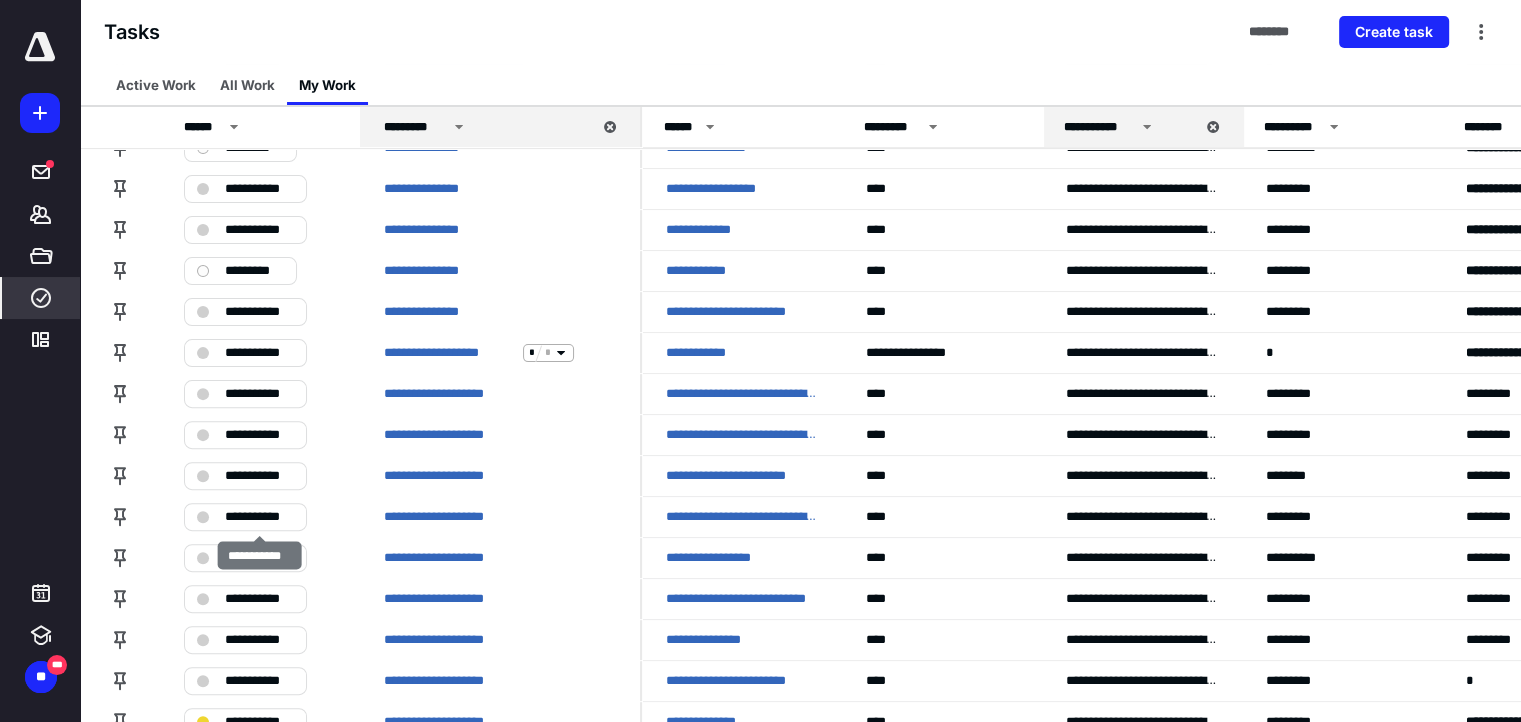 scroll, scrollTop: 600, scrollLeft: 0, axis: vertical 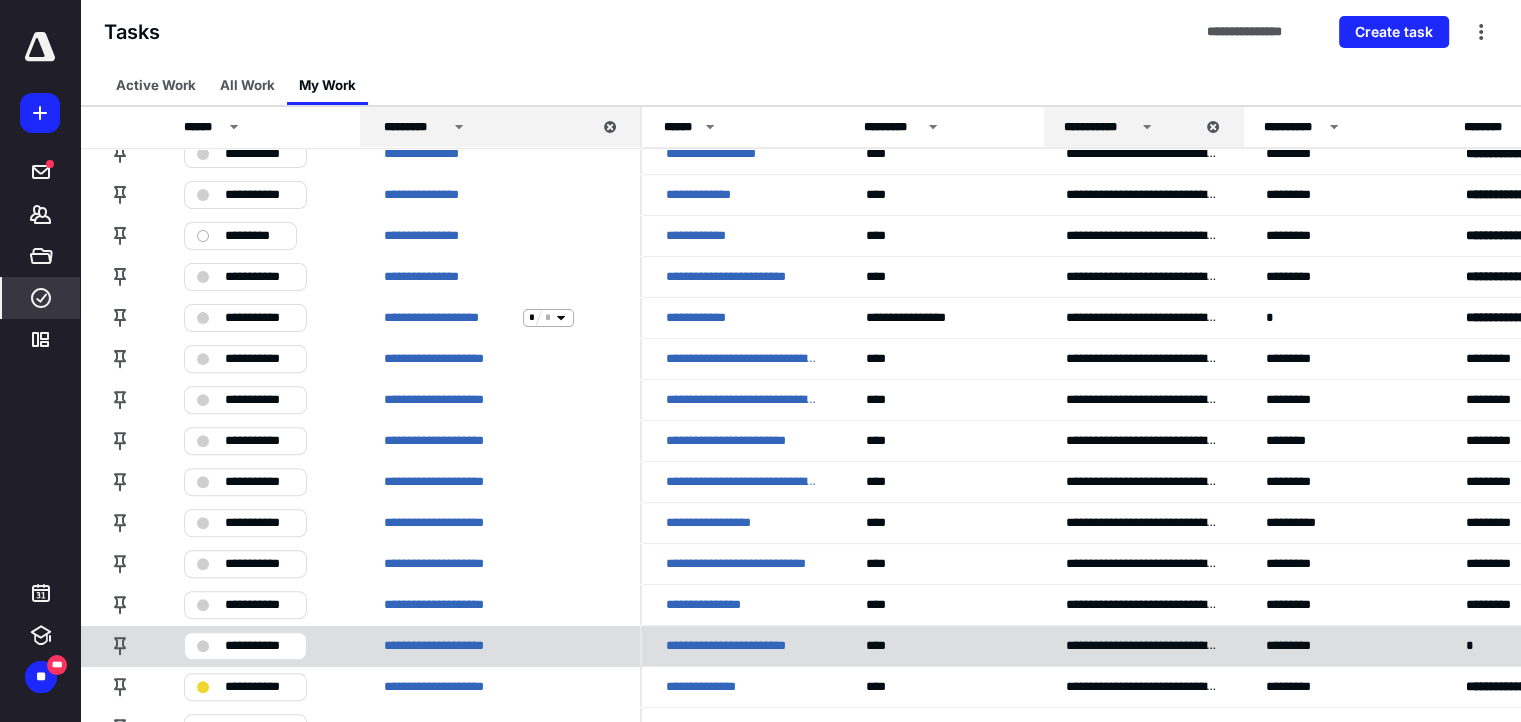 click on "**********" at bounding box center (259, 646) 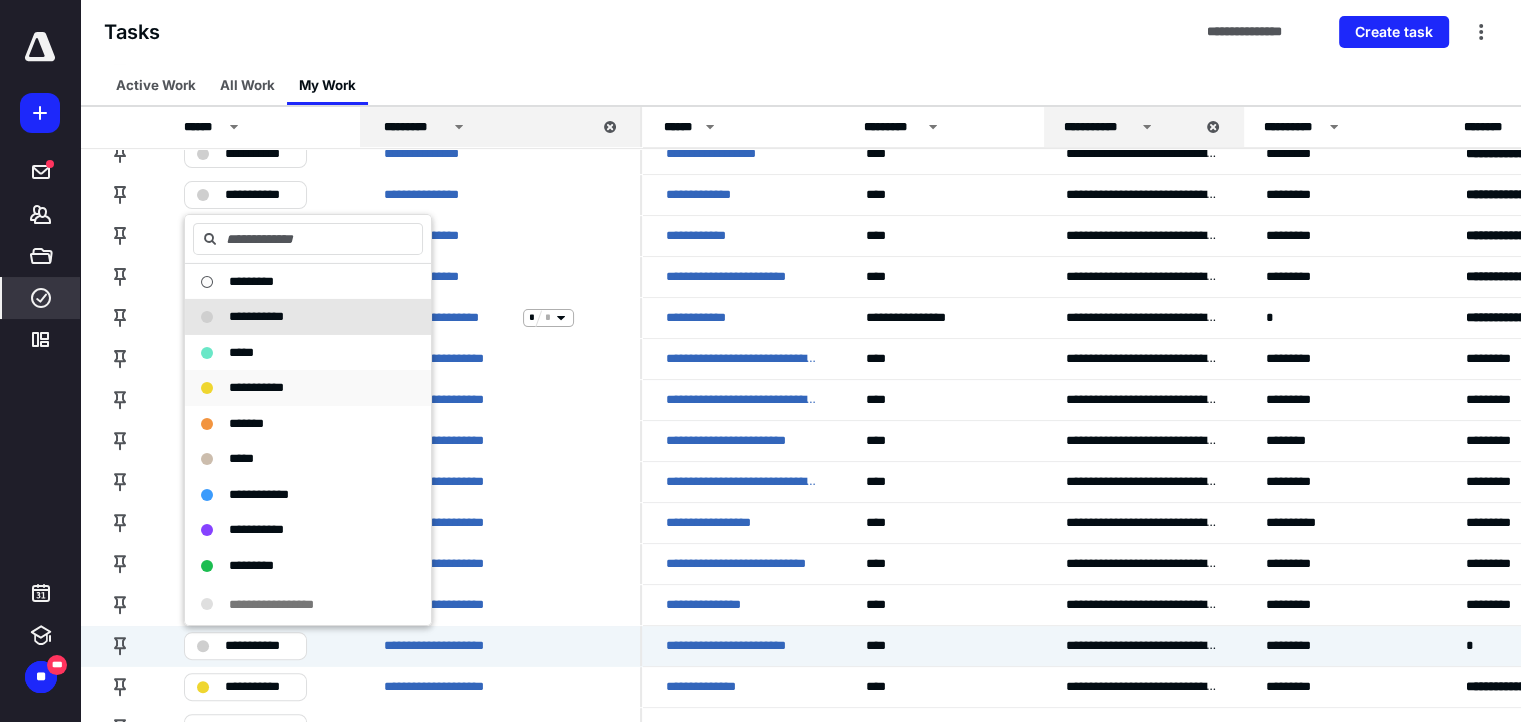 click on "**********" at bounding box center [308, 388] 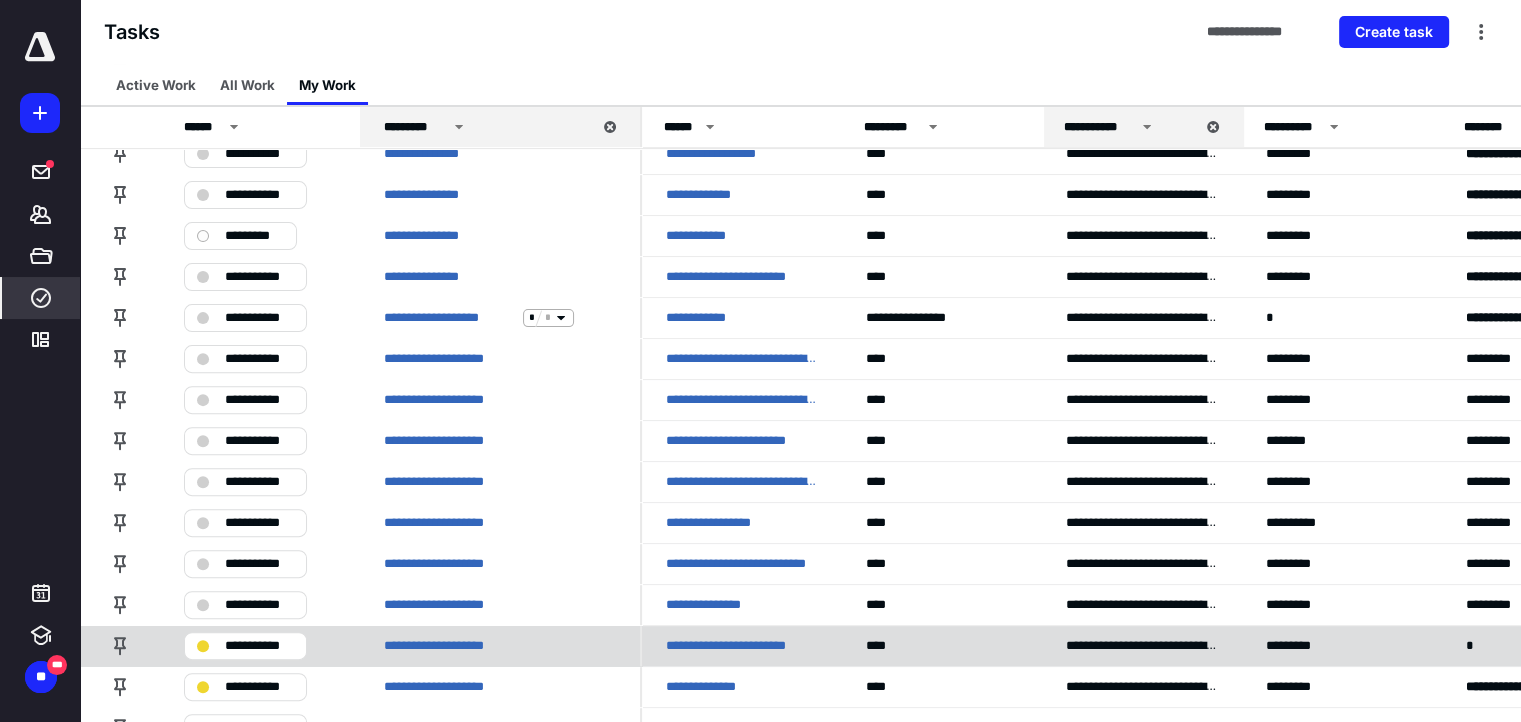 click on "**********" at bounding box center (259, 646) 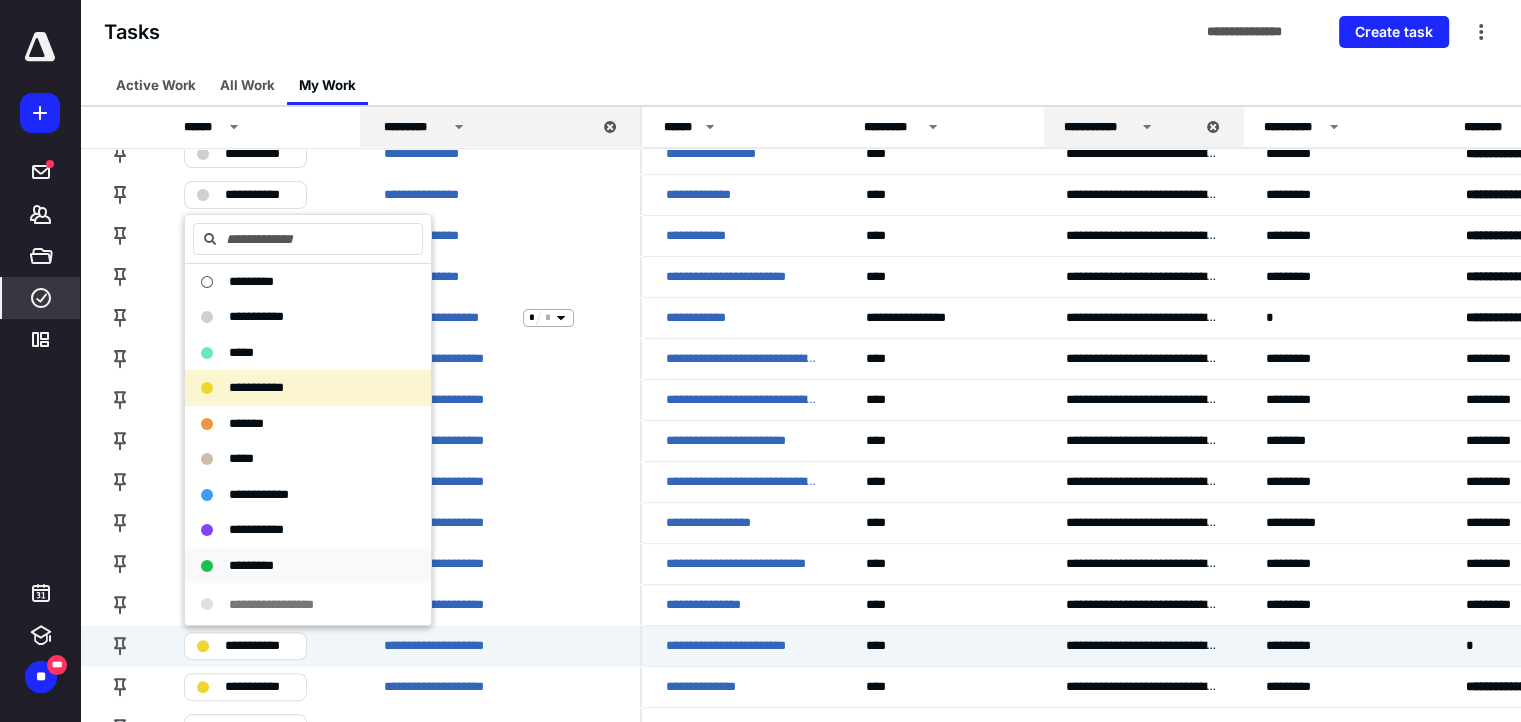 click on "*********" at bounding box center (251, 565) 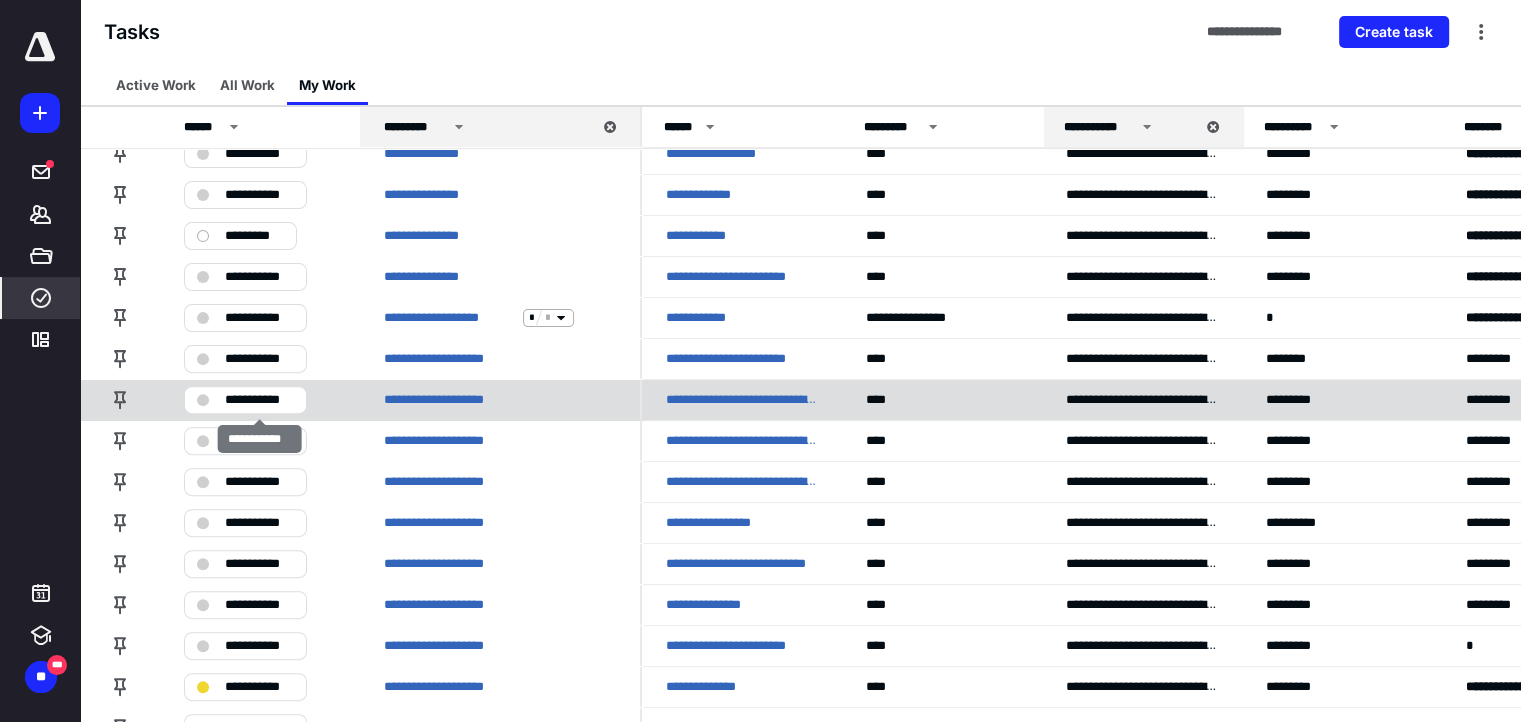 click on "**********" at bounding box center (245, 400) 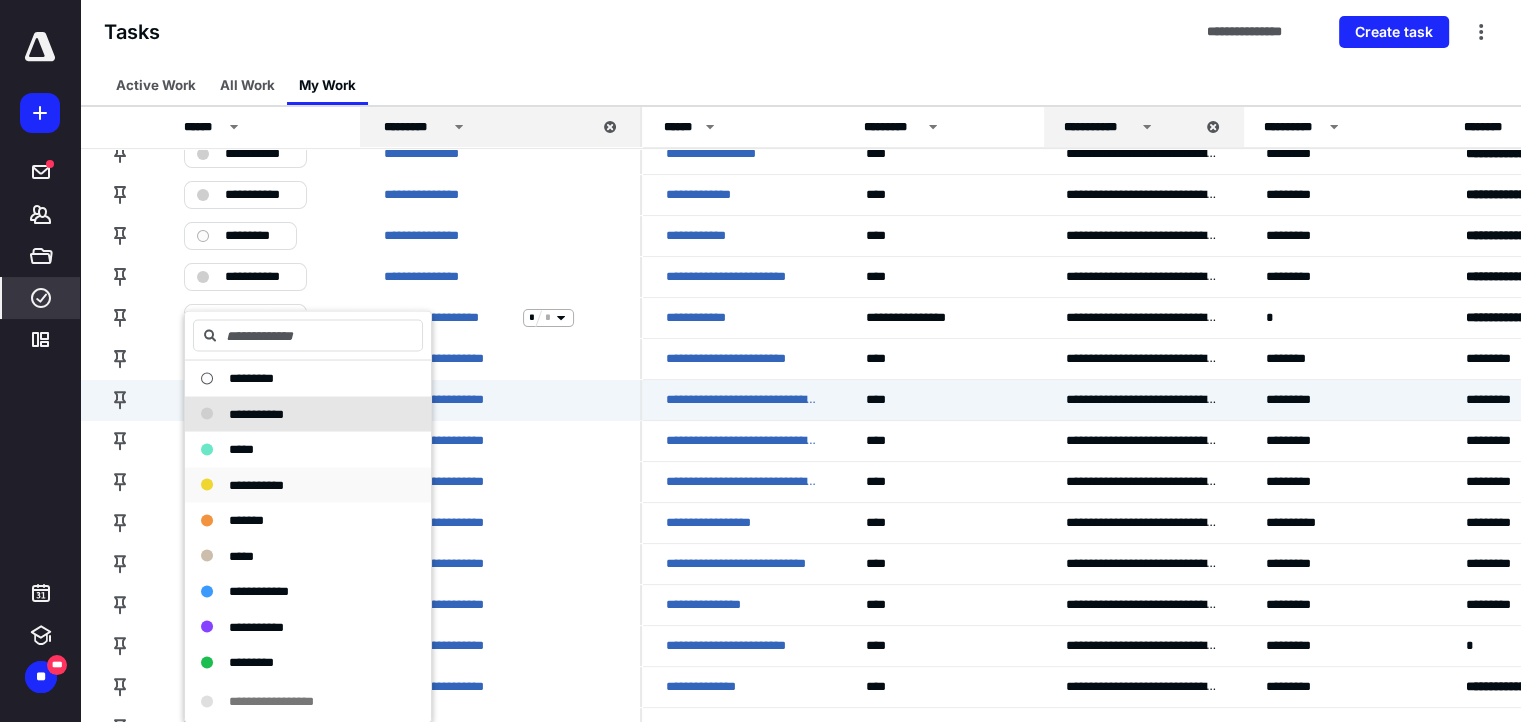 click on "**********" at bounding box center [256, 485] 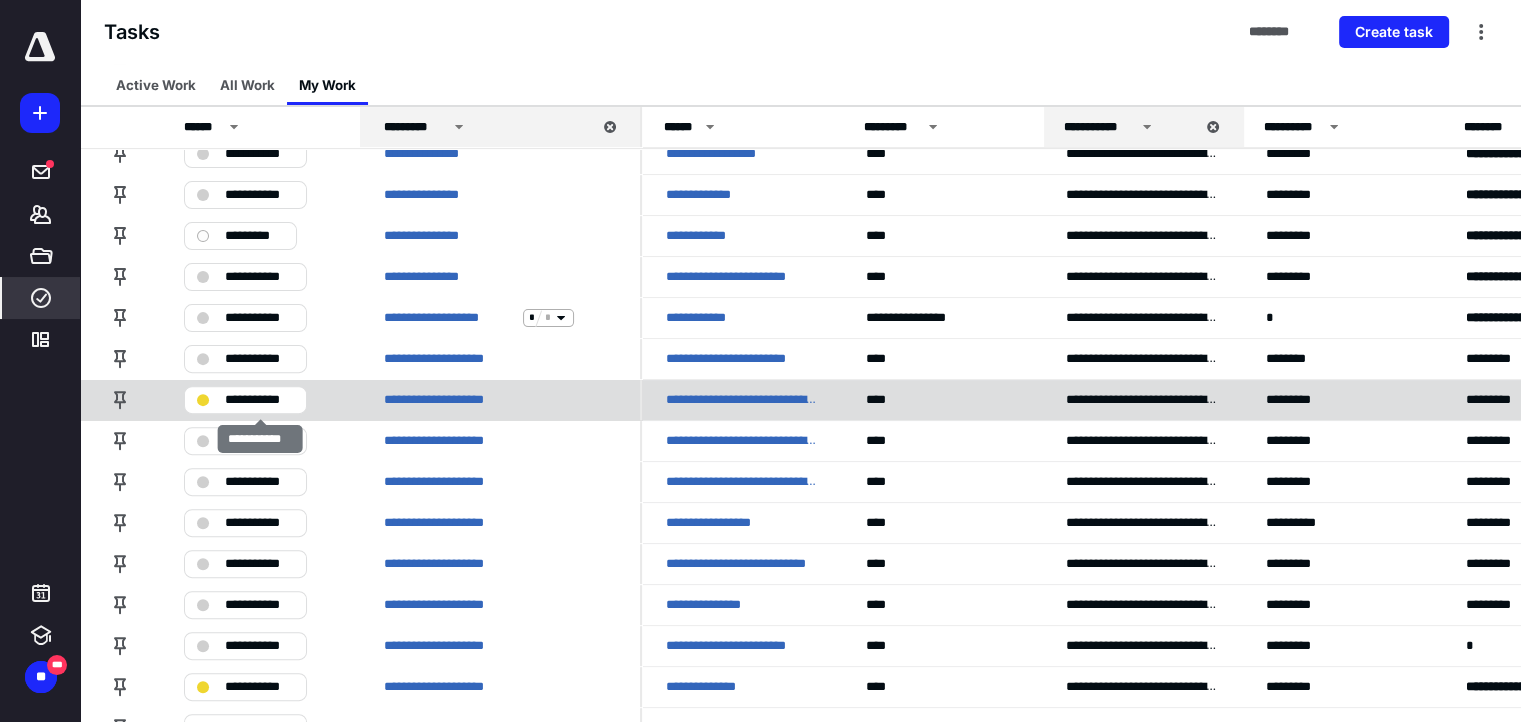 click on "**********" at bounding box center [259, 400] 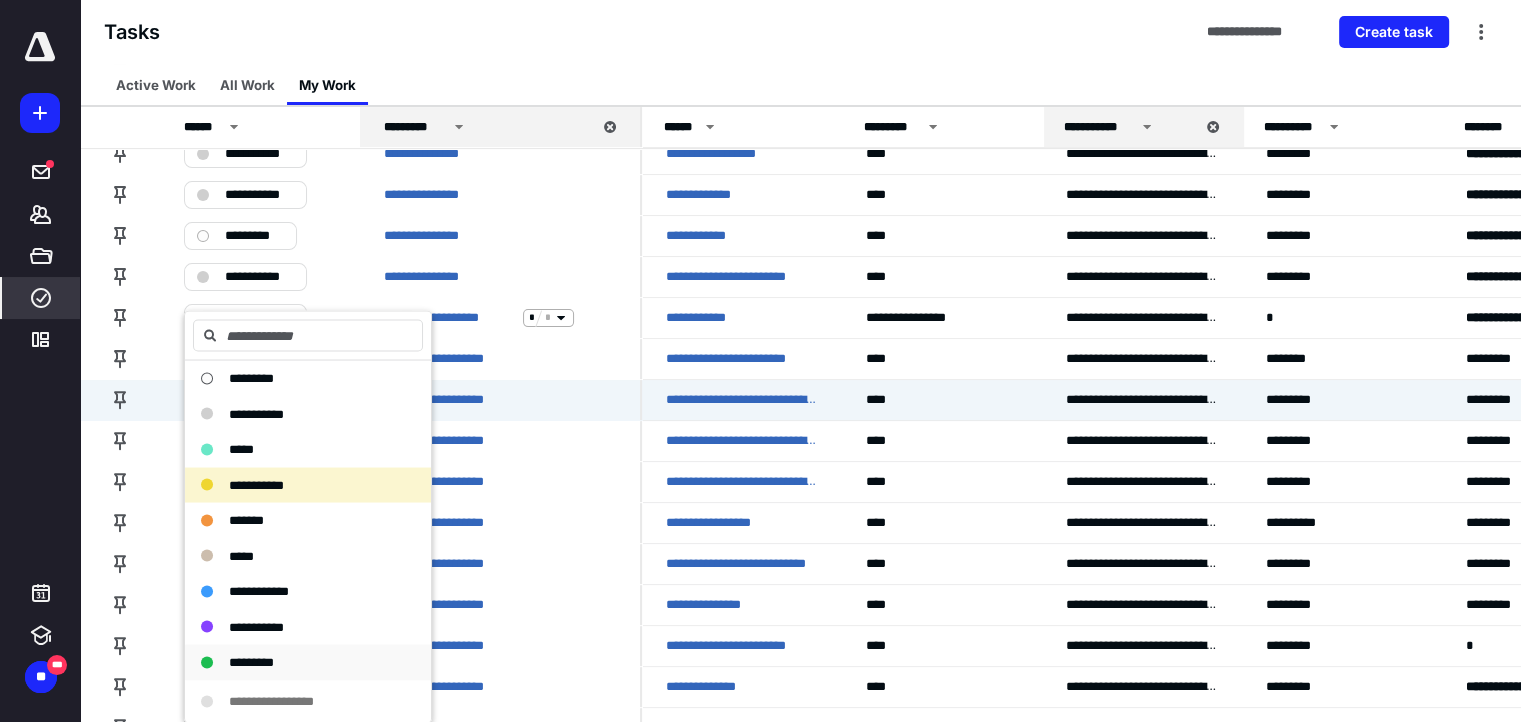 click on "*********" at bounding box center (308, 662) 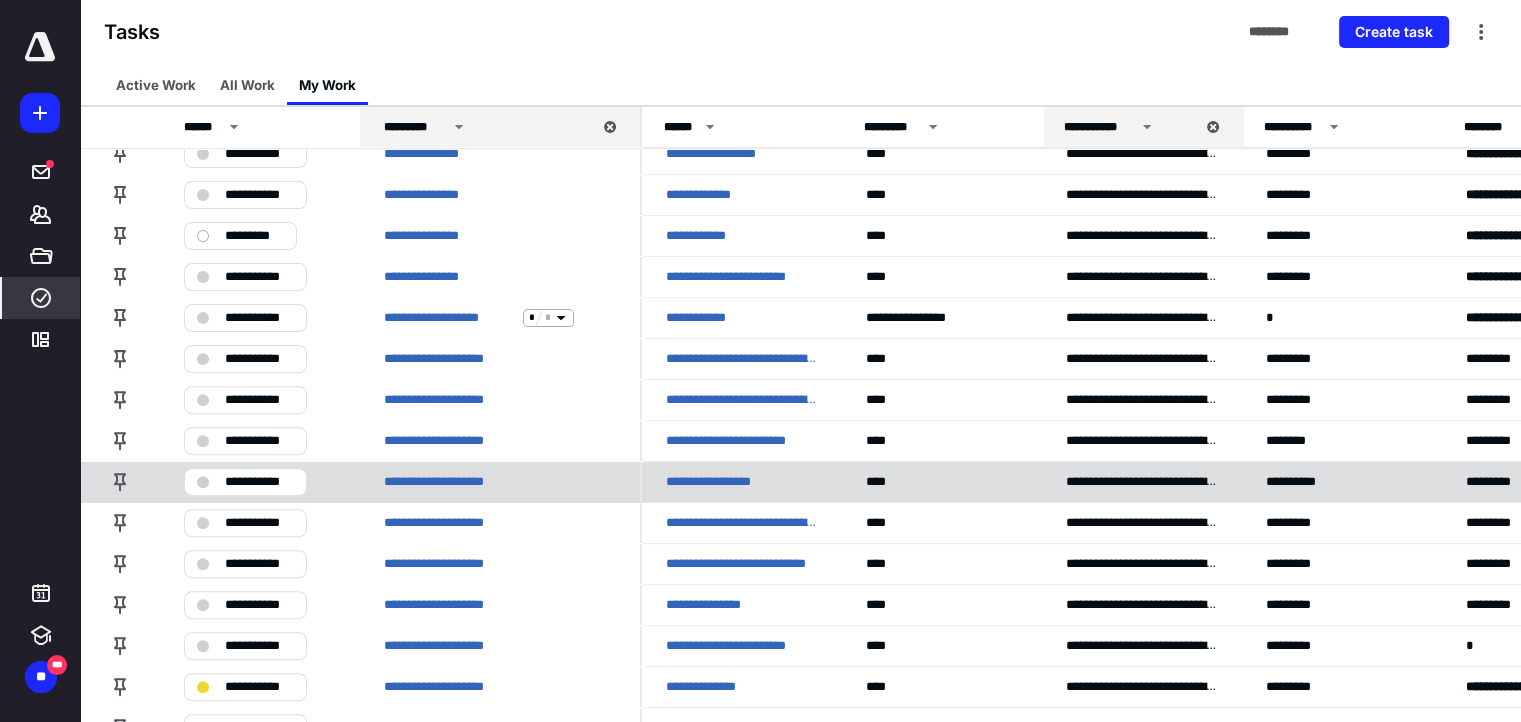 click on "**********" at bounding box center [259, 482] 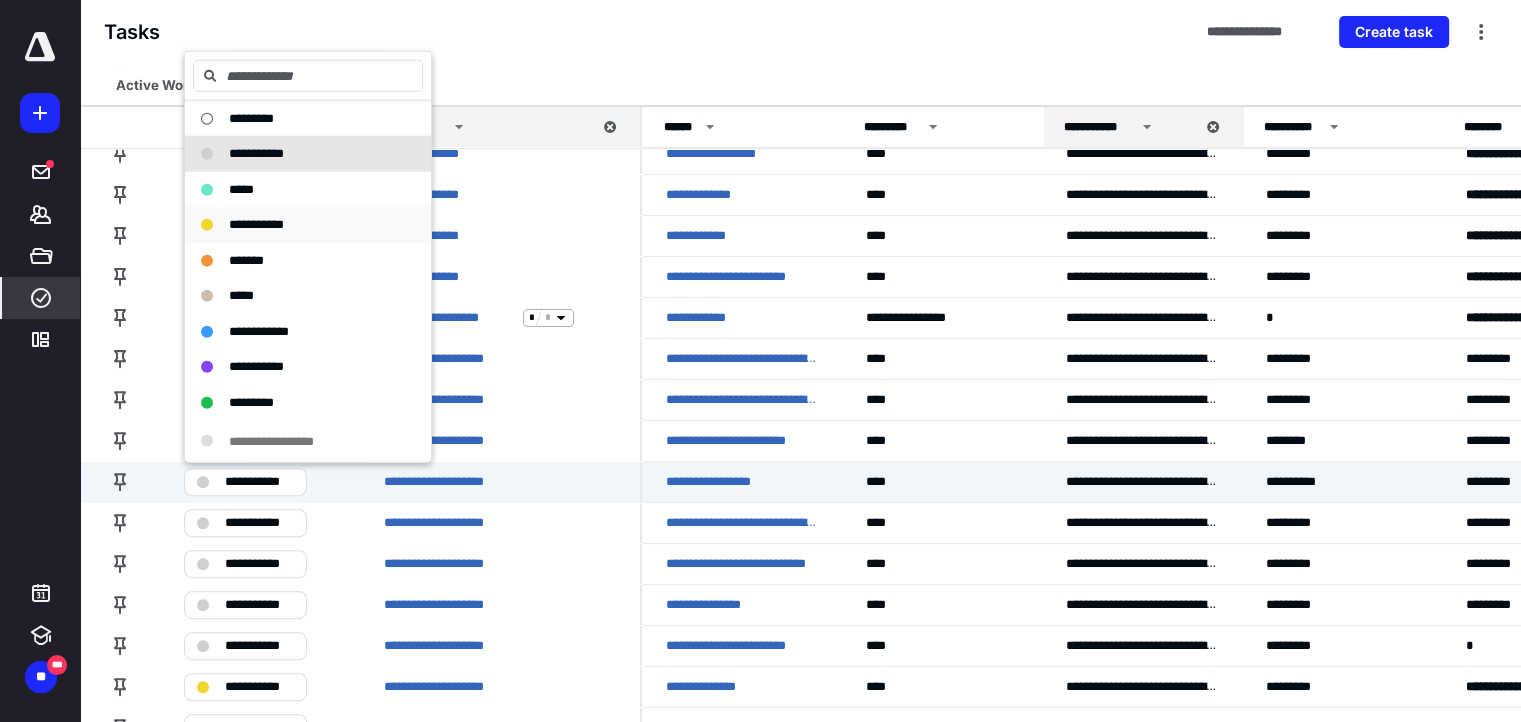 click on "**********" at bounding box center [308, 225] 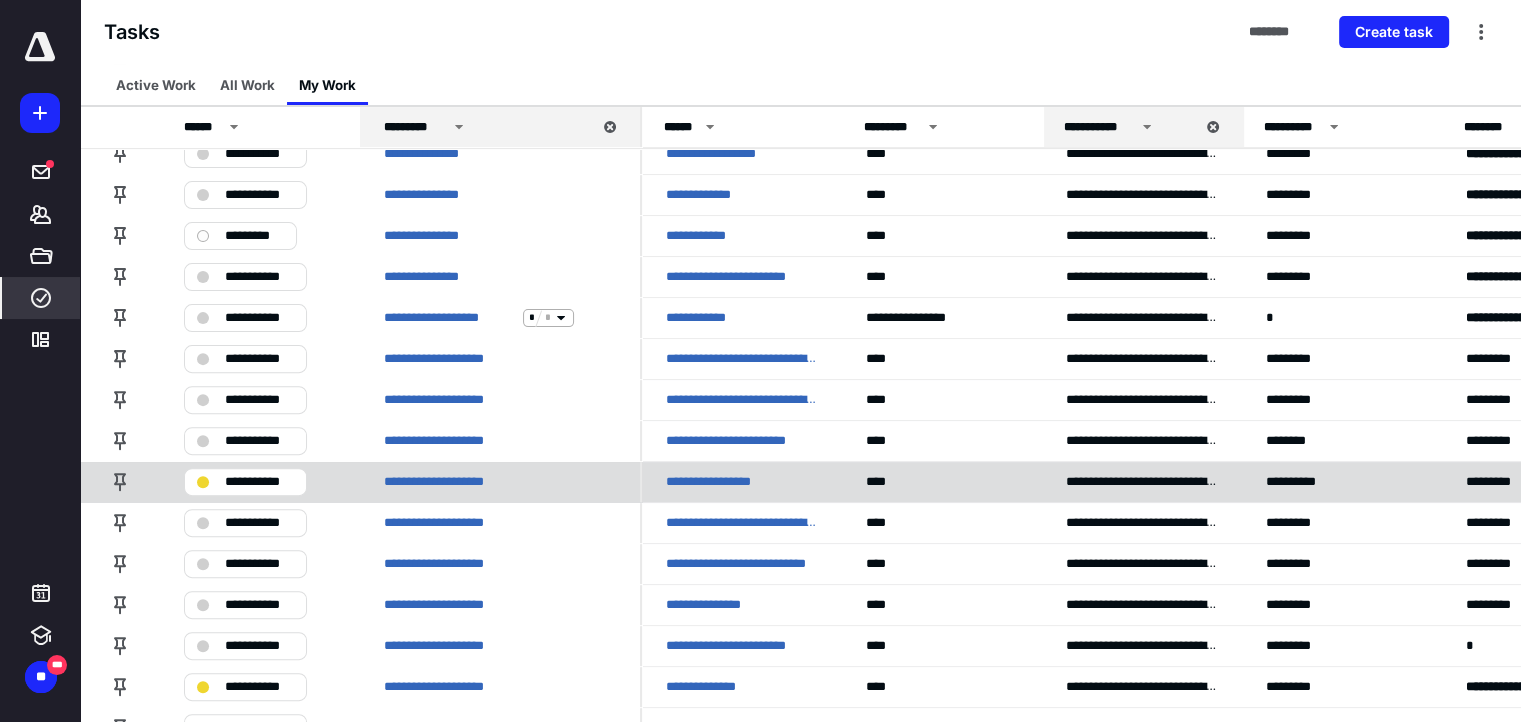 click on "**********" at bounding box center [259, 482] 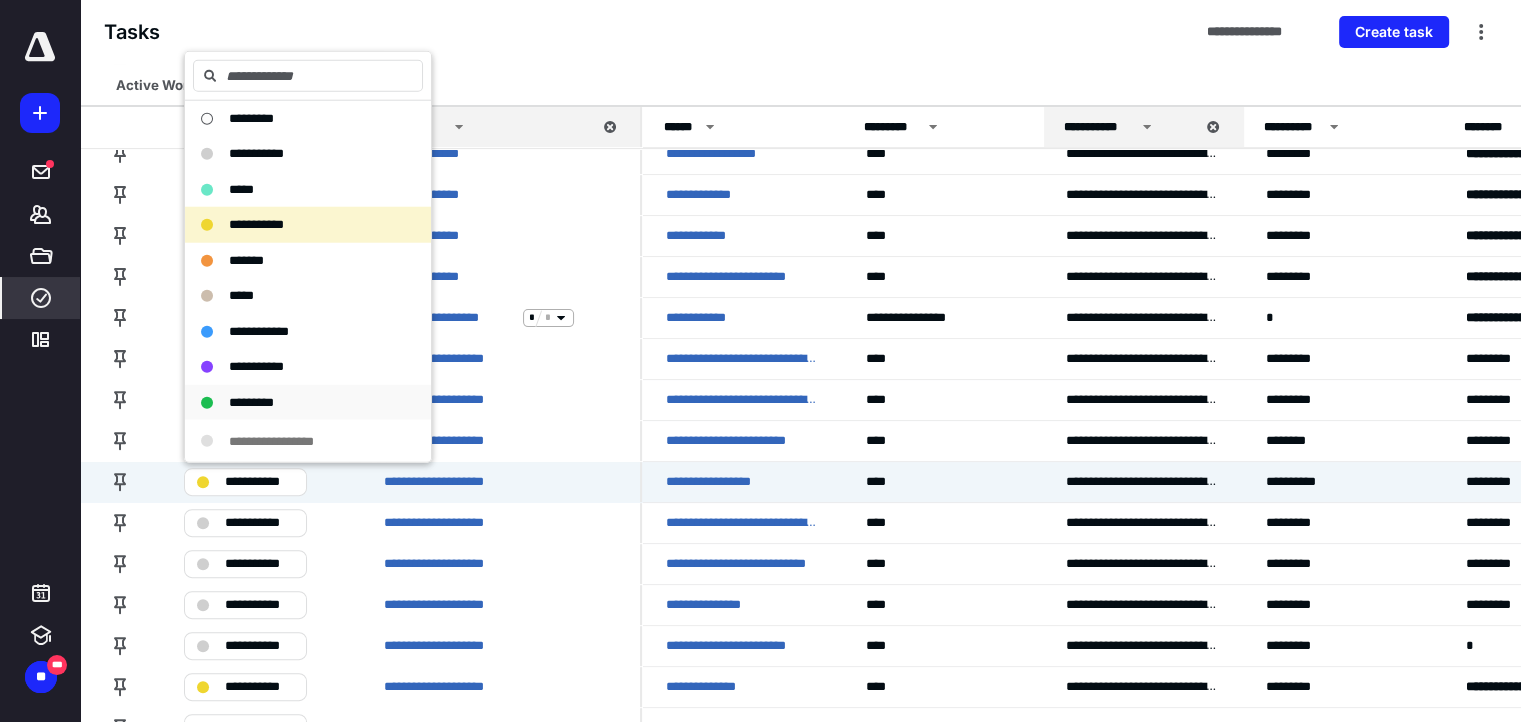 click on "*********" at bounding box center [296, 402] 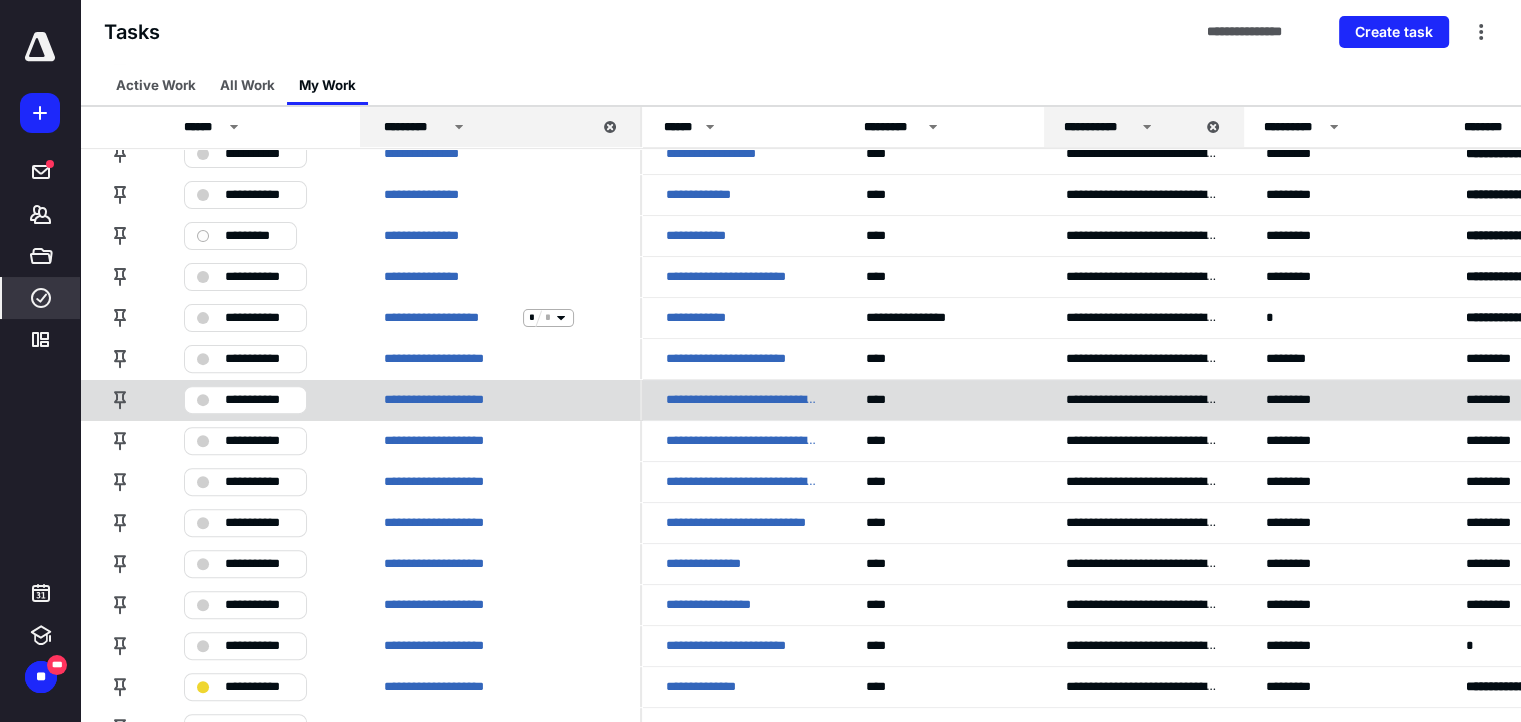 click on "**********" at bounding box center [259, 400] 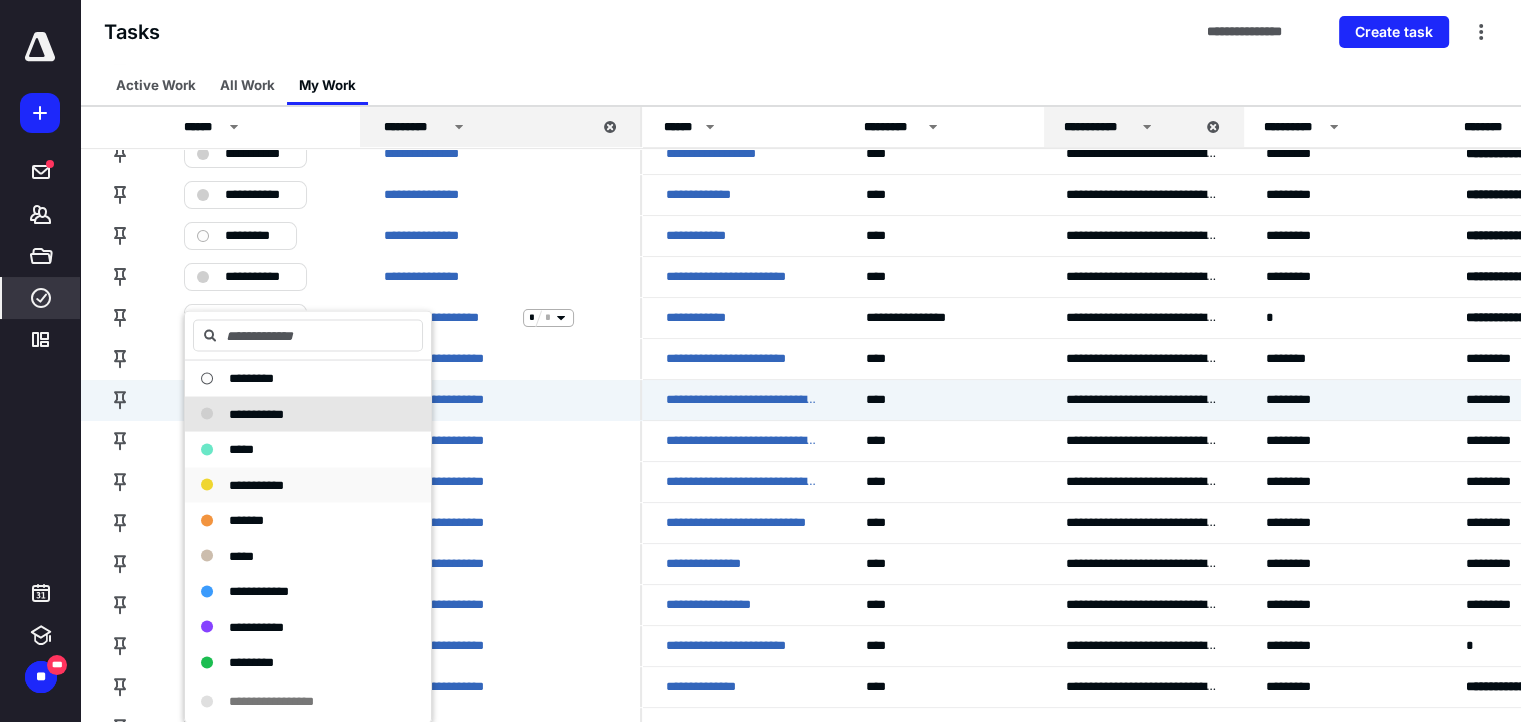 click on "**********" at bounding box center [256, 484] 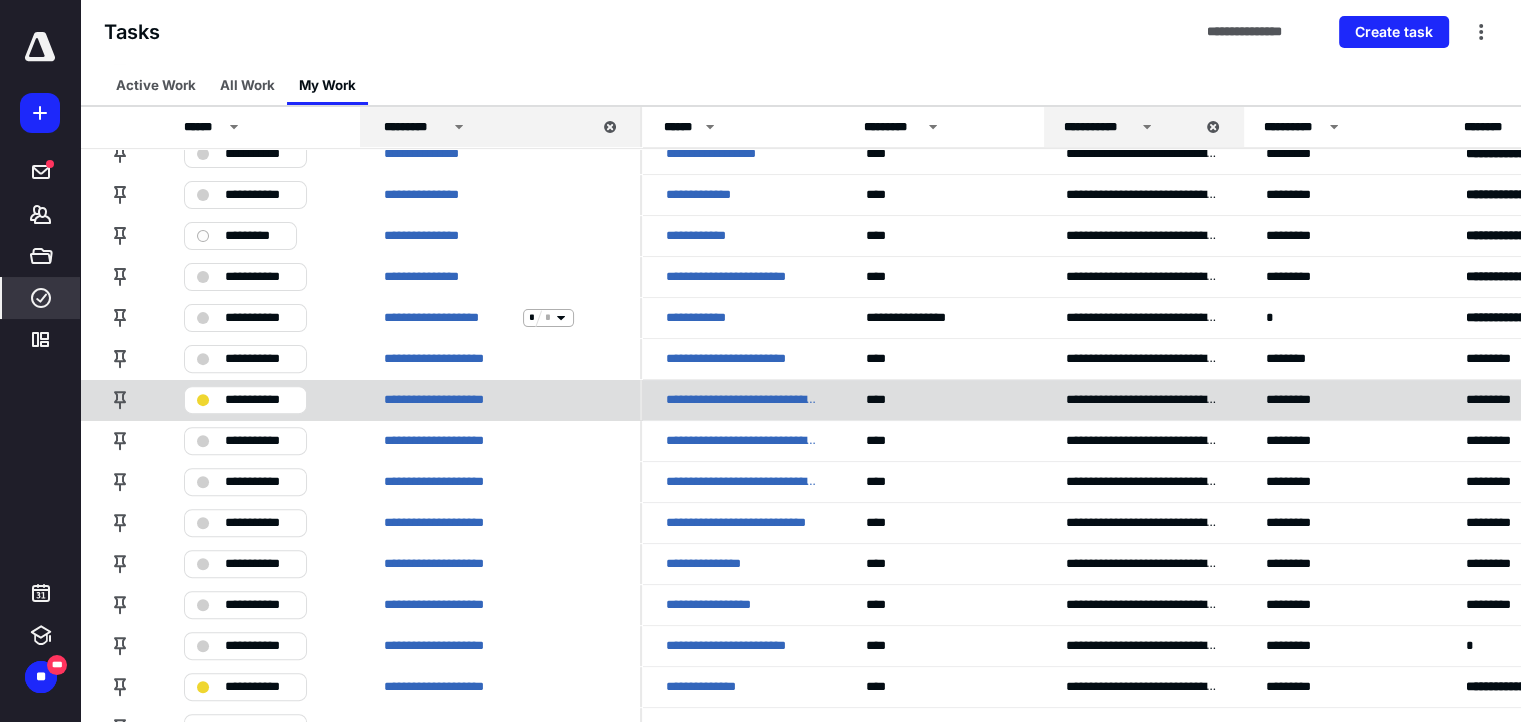 click on "**********" at bounding box center (259, 400) 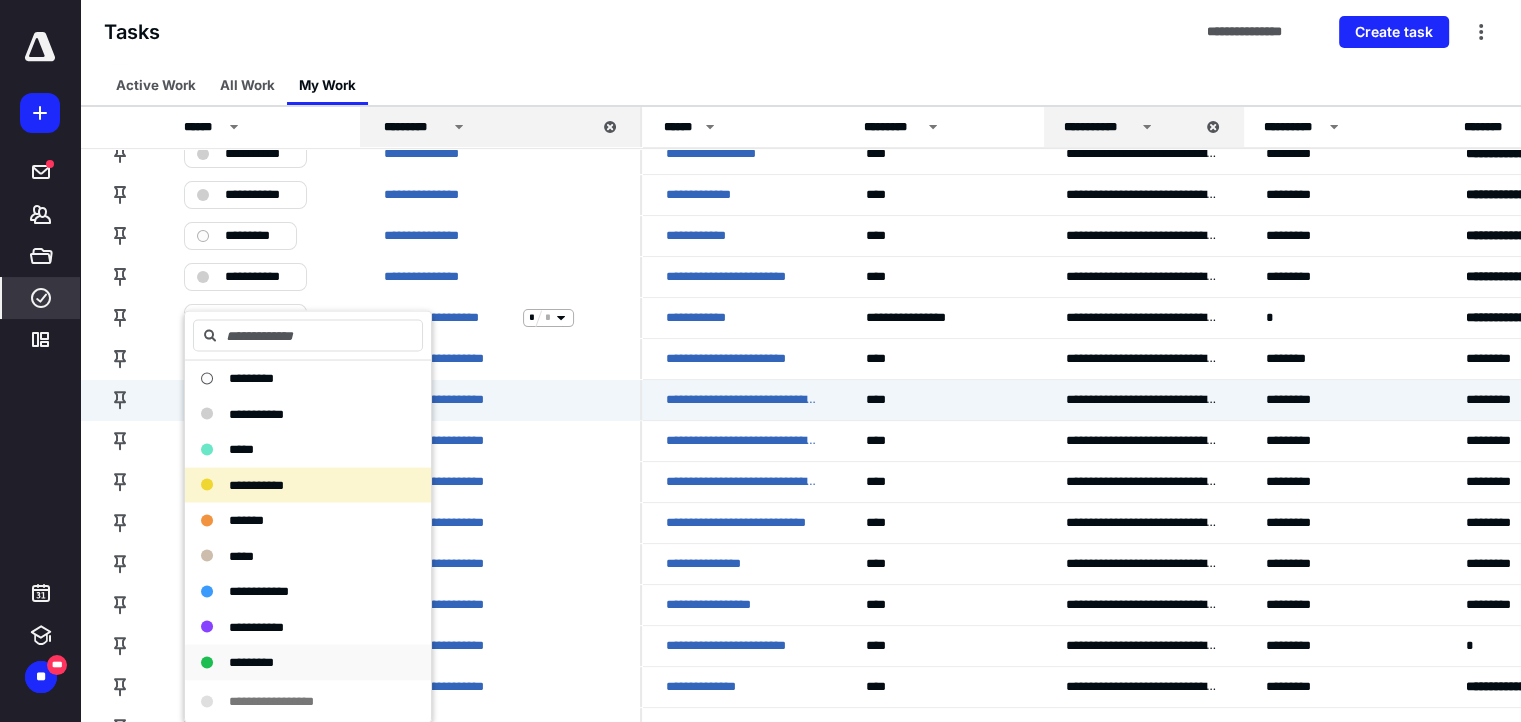 click on "*********" at bounding box center [296, 662] 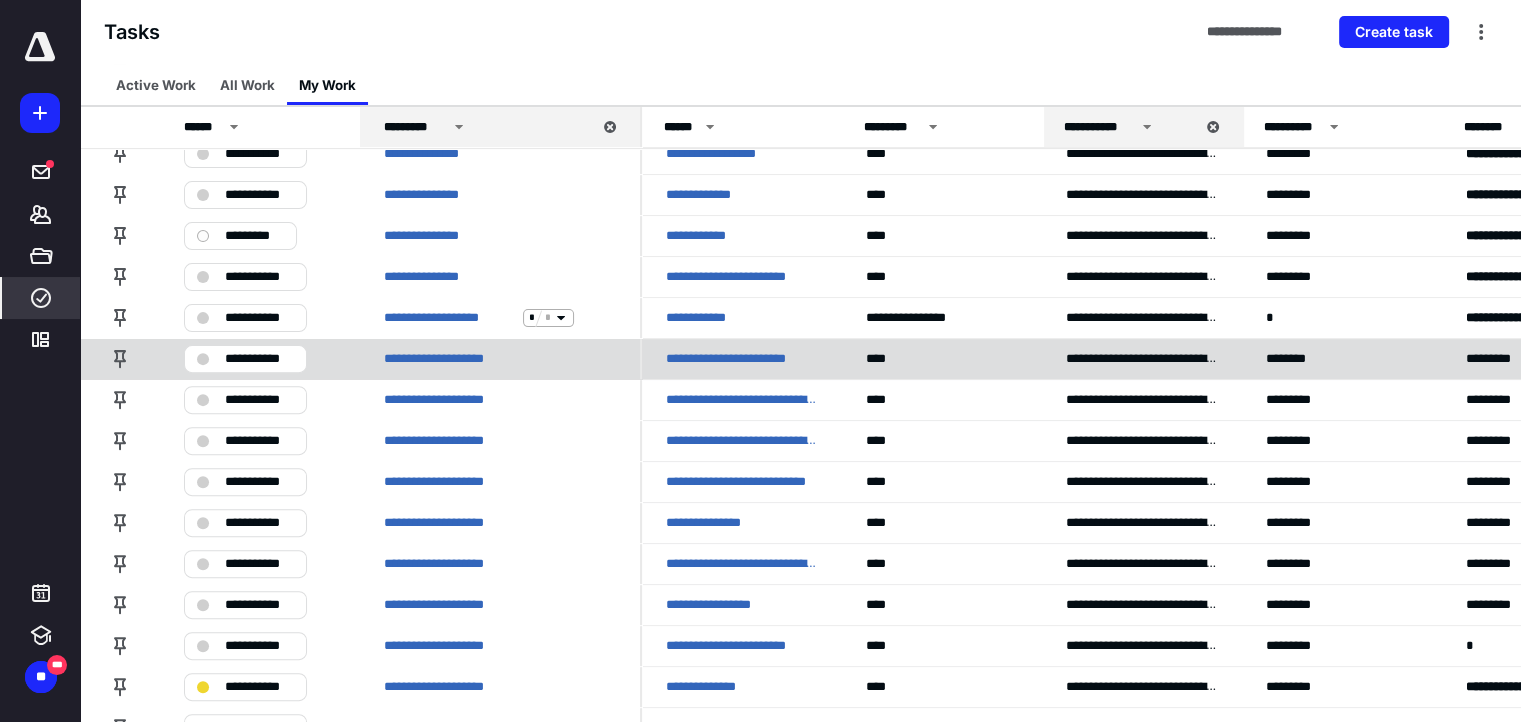 click at bounding box center (203, 359) 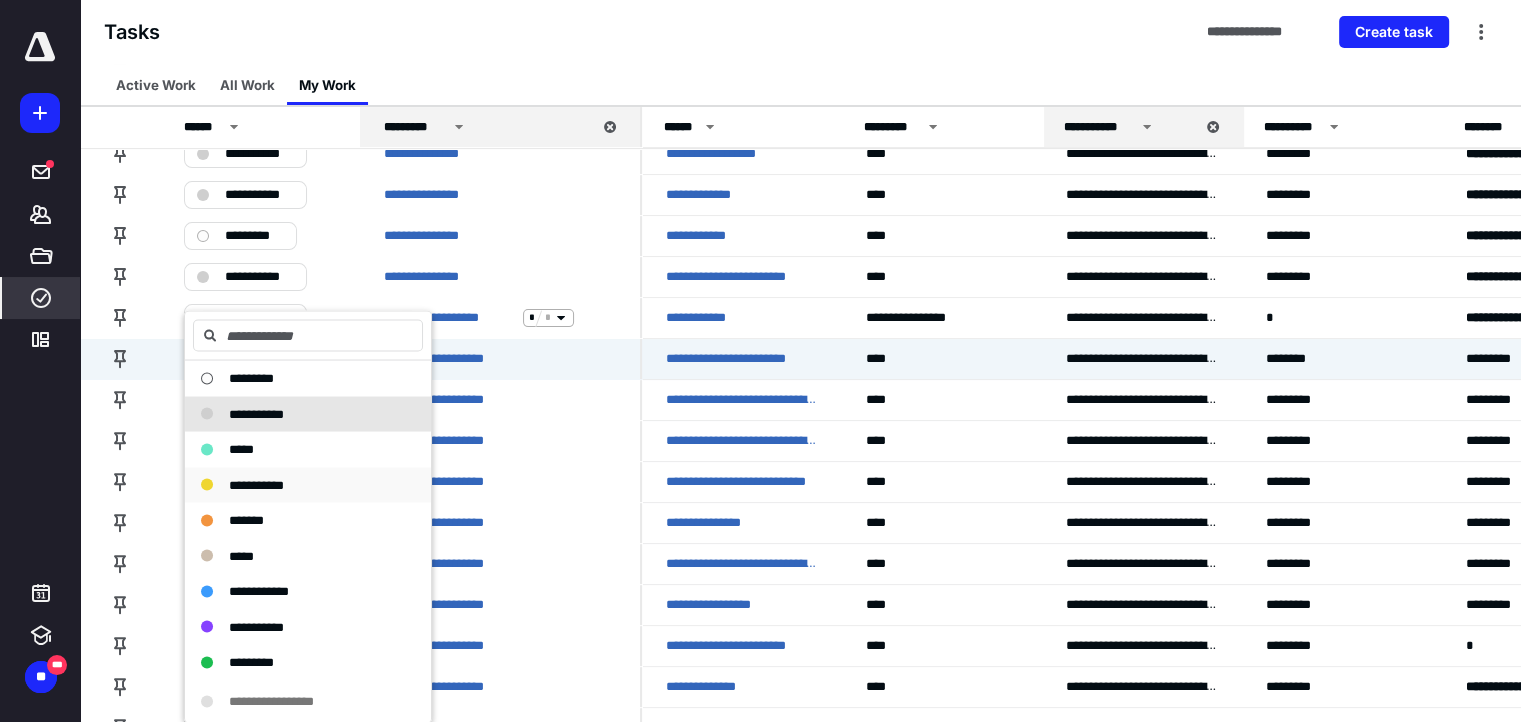 click on "**********" at bounding box center [296, 485] 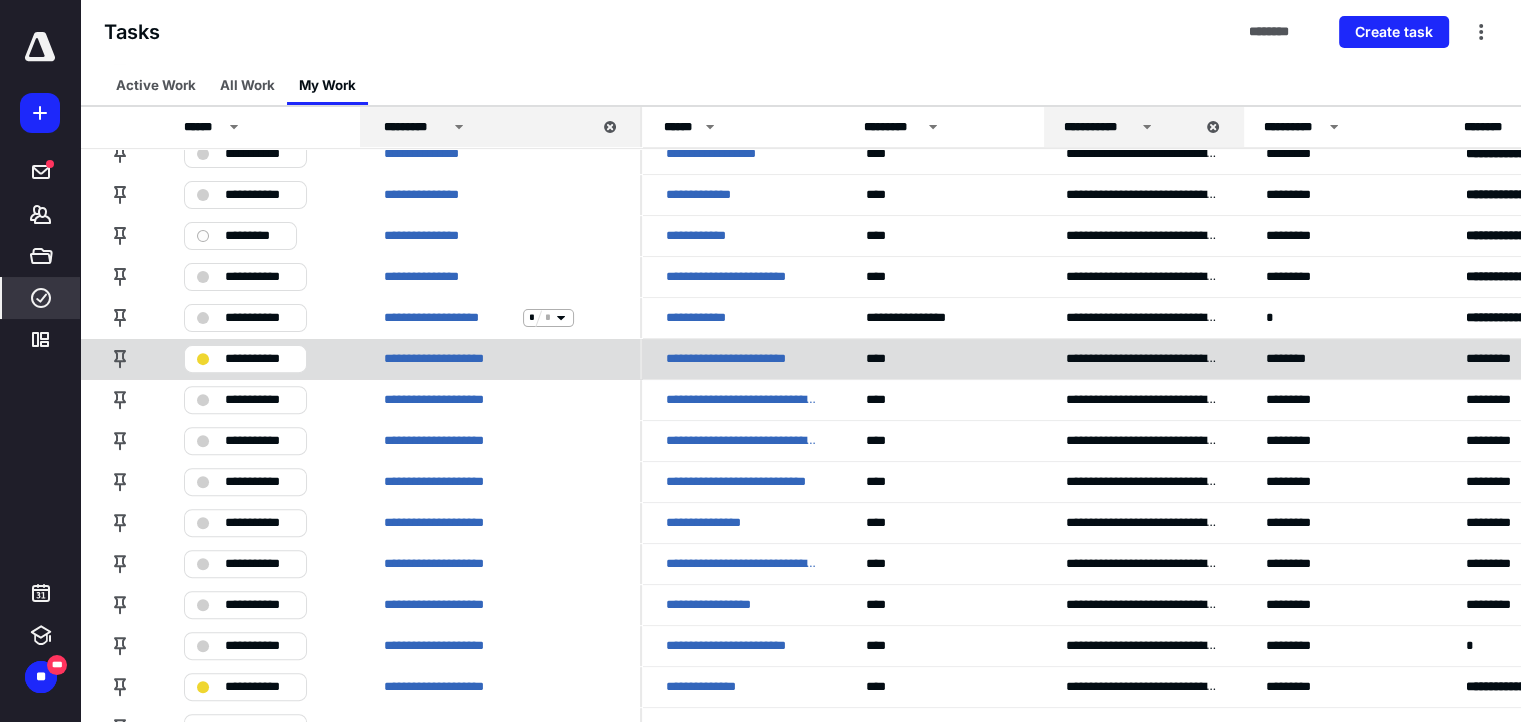 click on "**********" at bounding box center (259, 359) 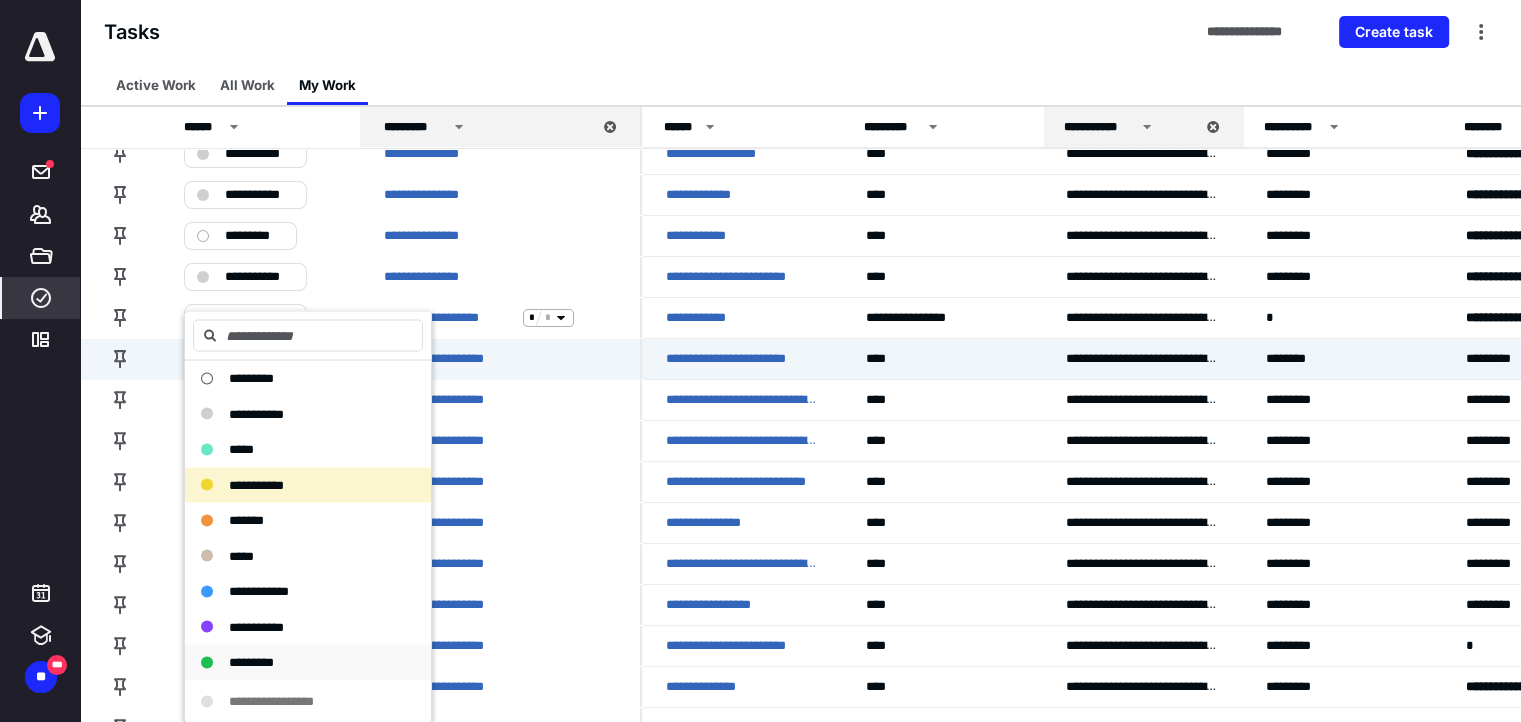 click on "*********" at bounding box center (296, 662) 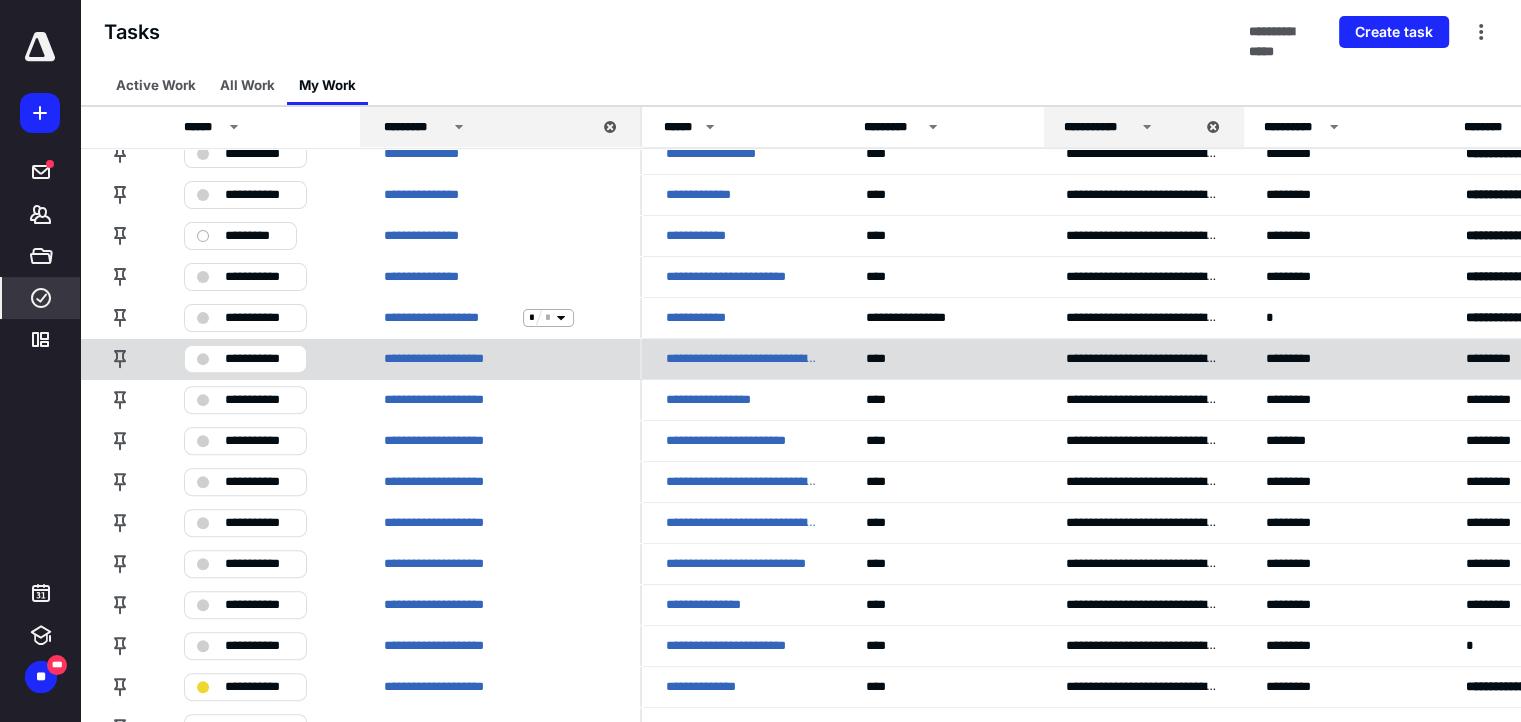 click on "**********" at bounding box center (259, 359) 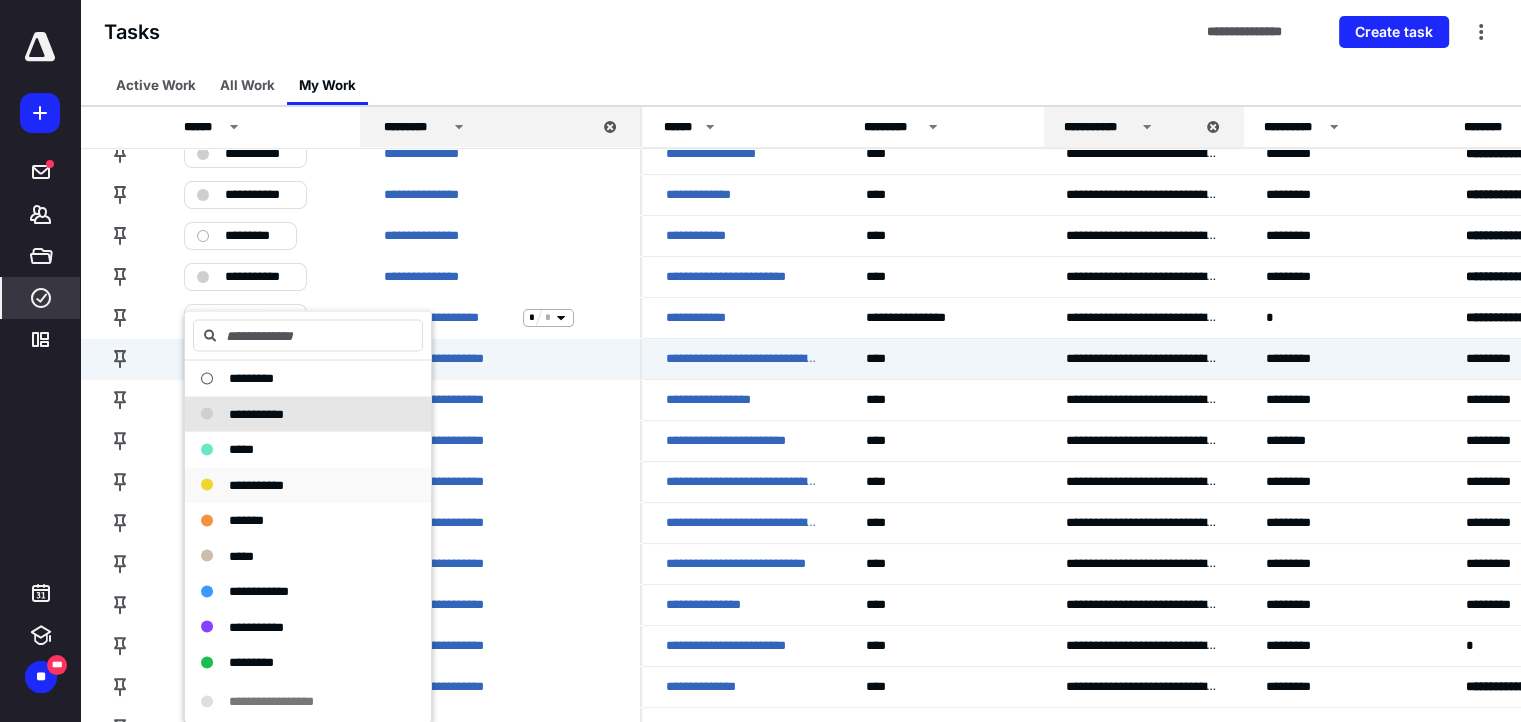 click on "**********" at bounding box center [296, 485] 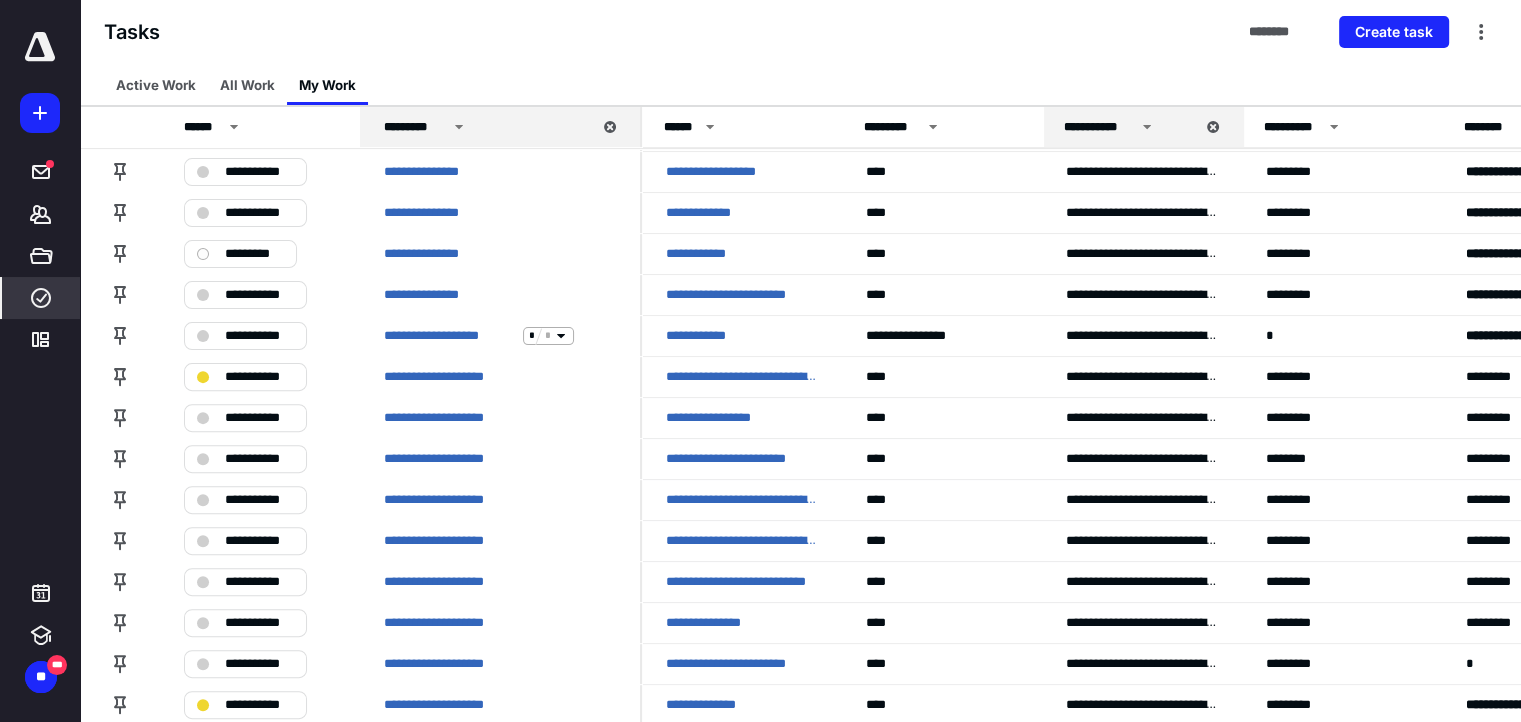 scroll, scrollTop: 400, scrollLeft: 0, axis: vertical 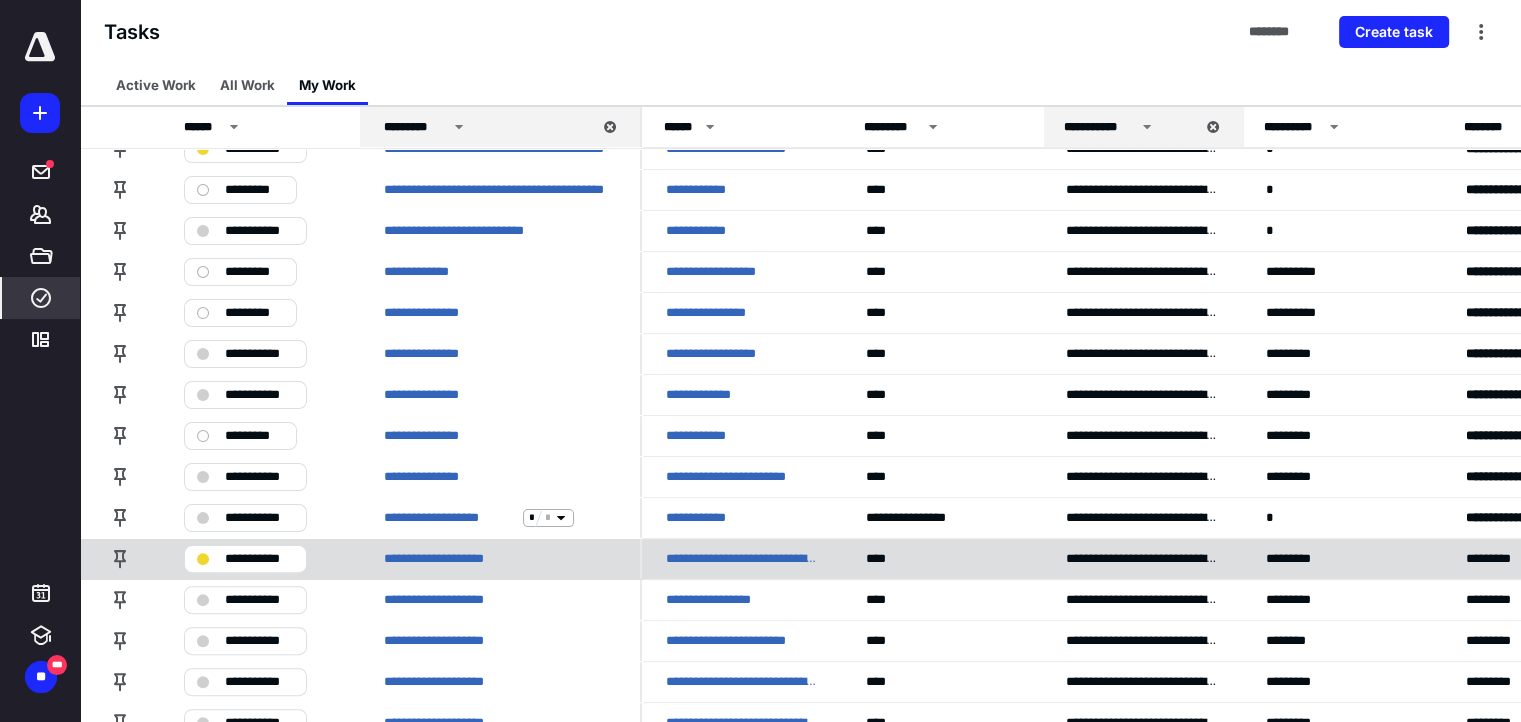 click on "**********" at bounding box center [259, 559] 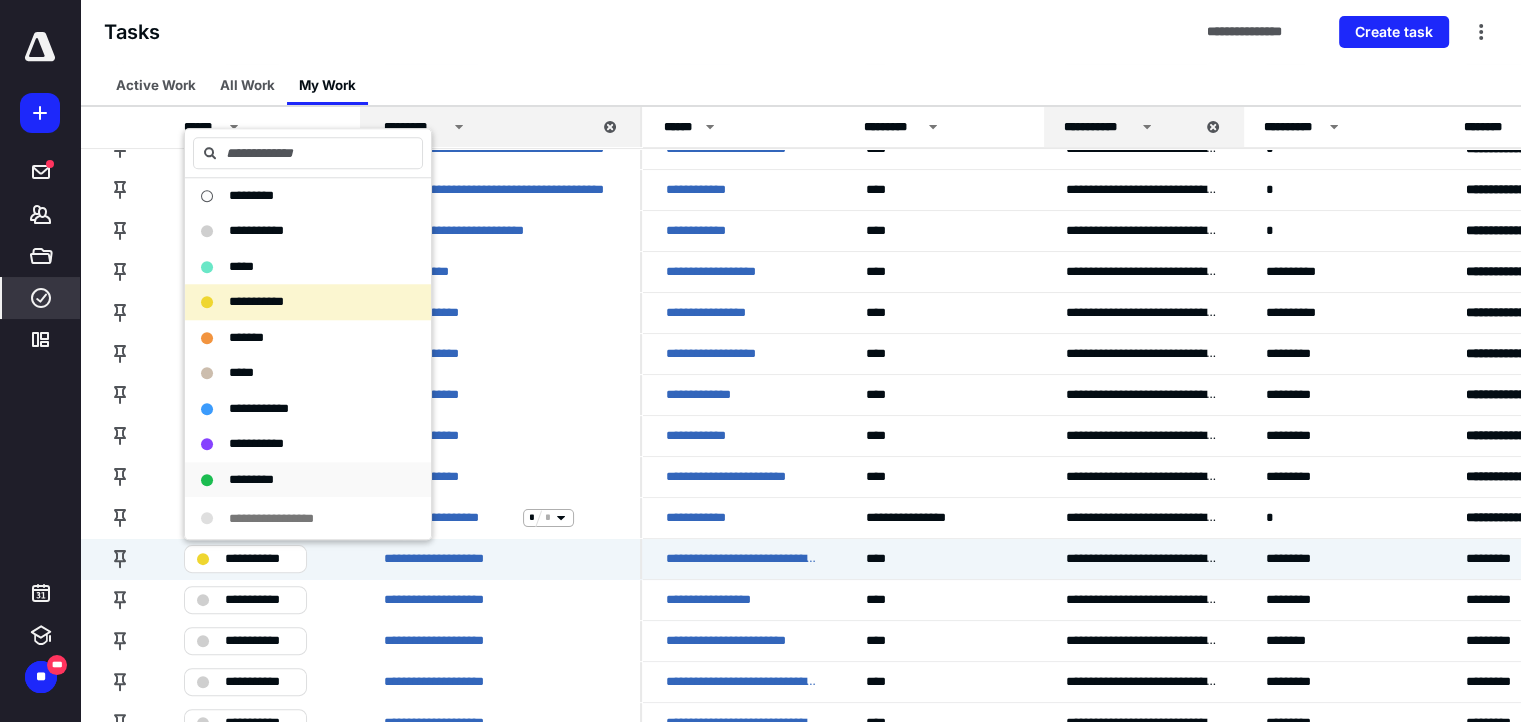 click on "*********" at bounding box center (296, 480) 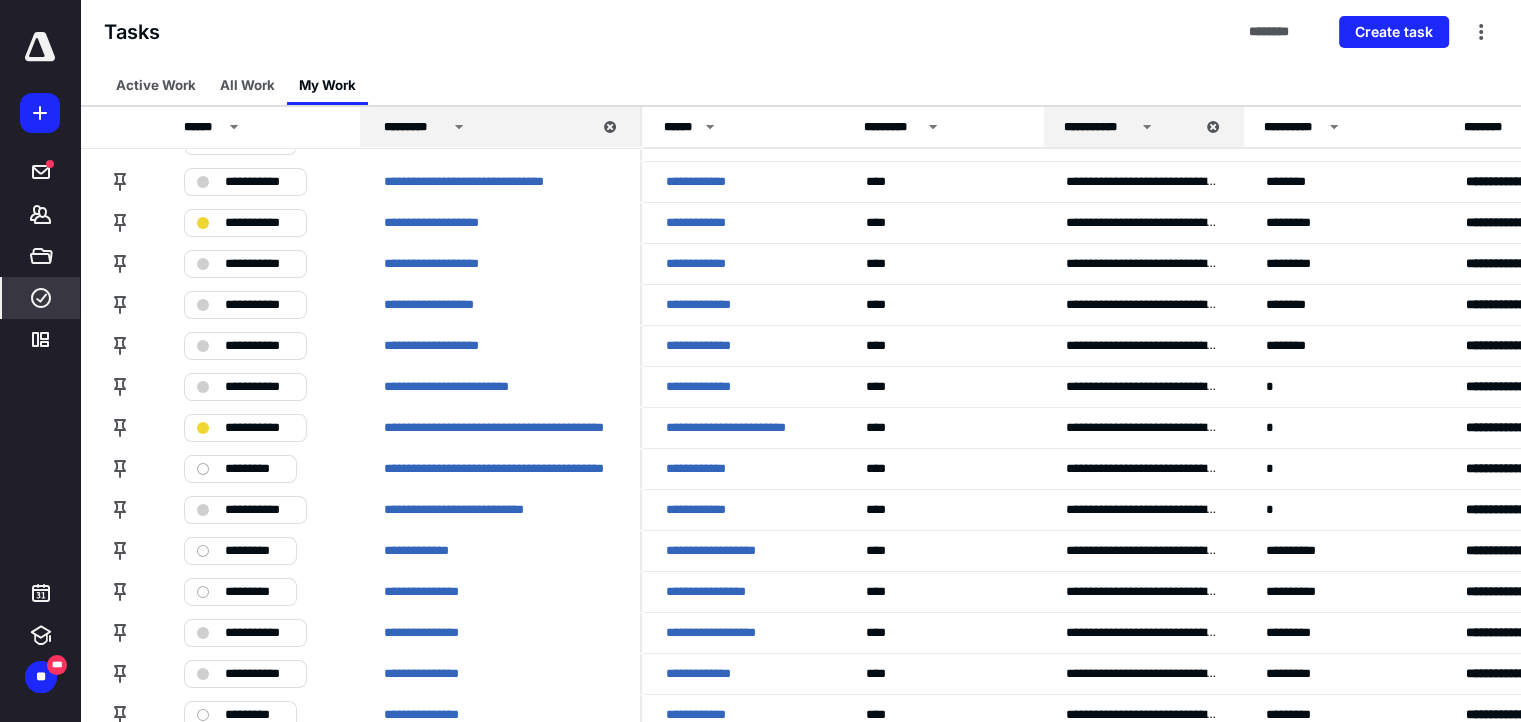 scroll, scrollTop: 0, scrollLeft: 0, axis: both 